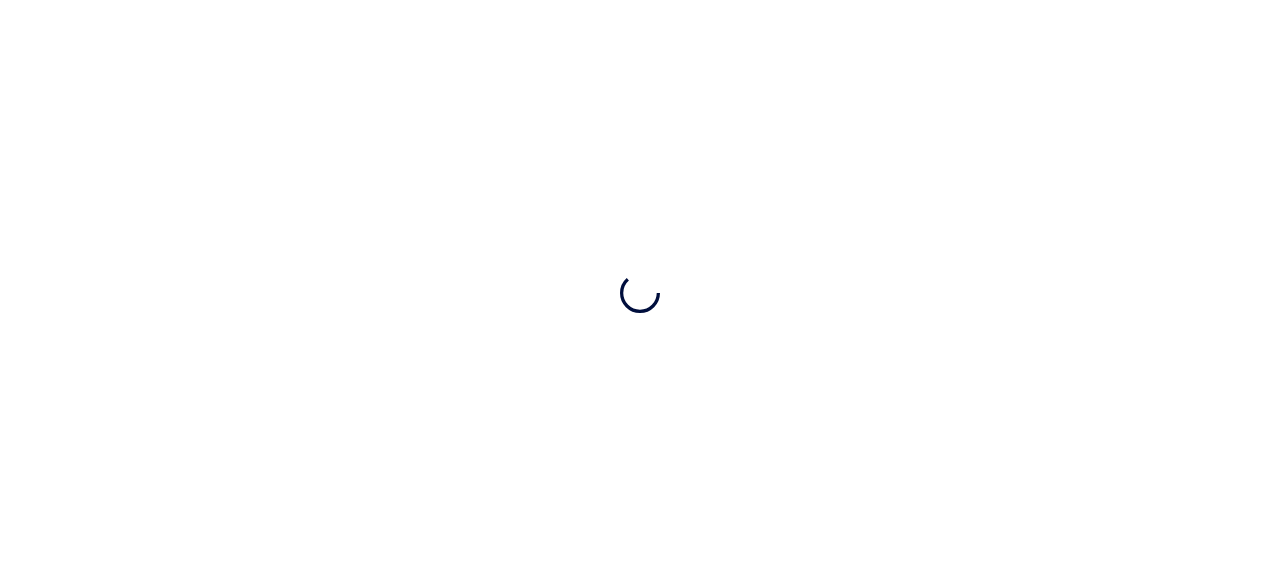 scroll, scrollTop: 0, scrollLeft: 0, axis: both 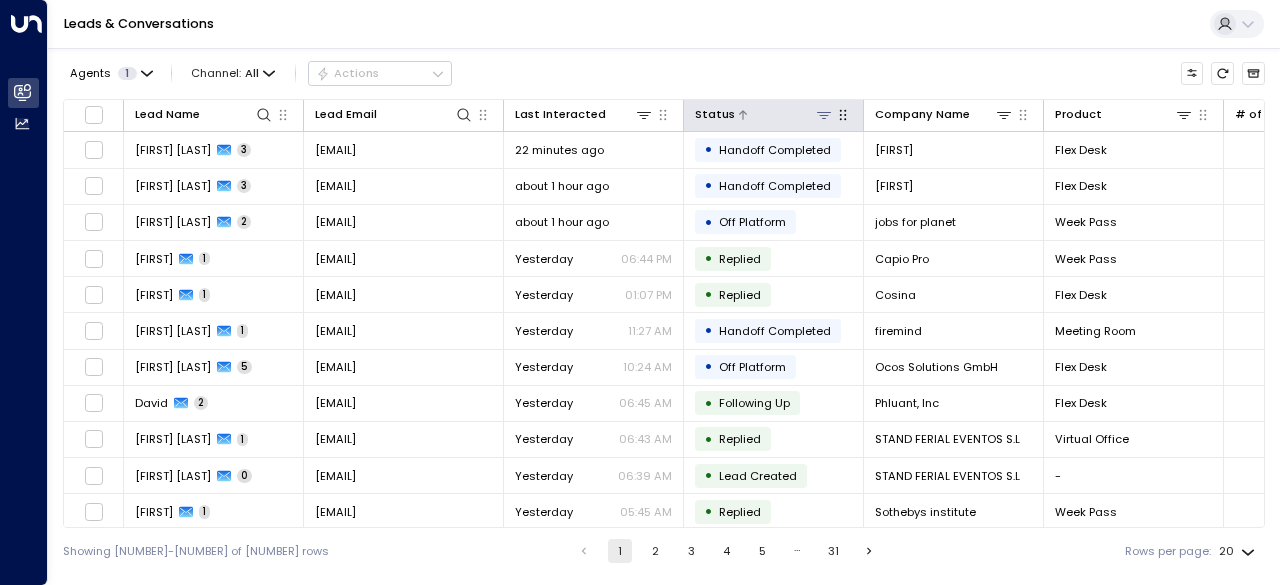 click 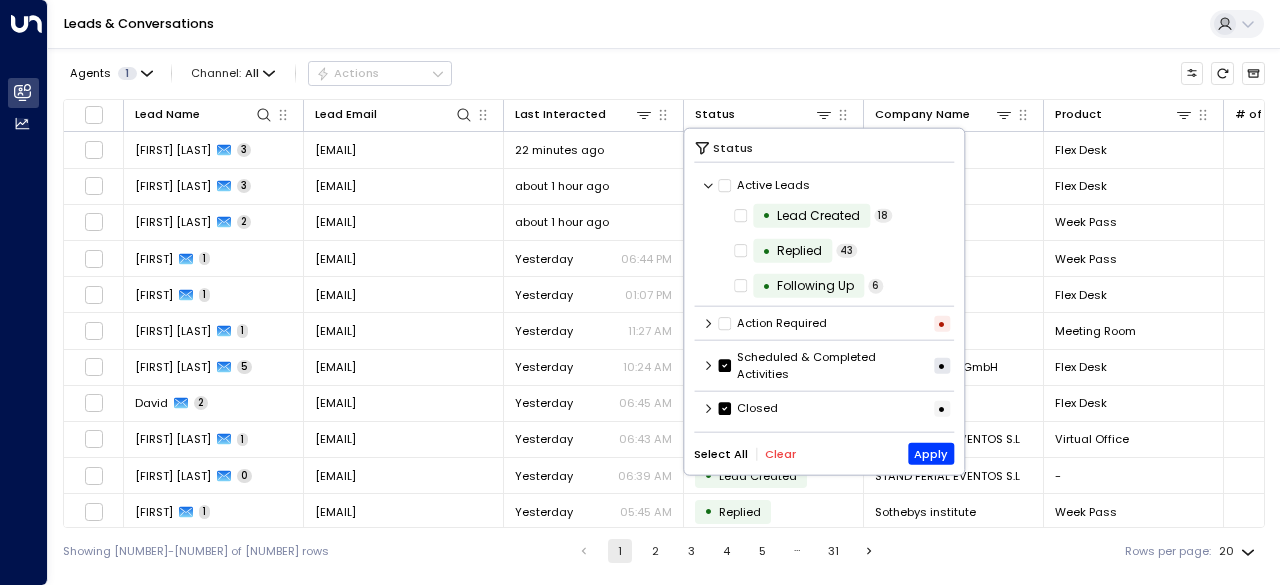 click on "Scheduled & Completed Activities •" at bounding box center (824, 366) 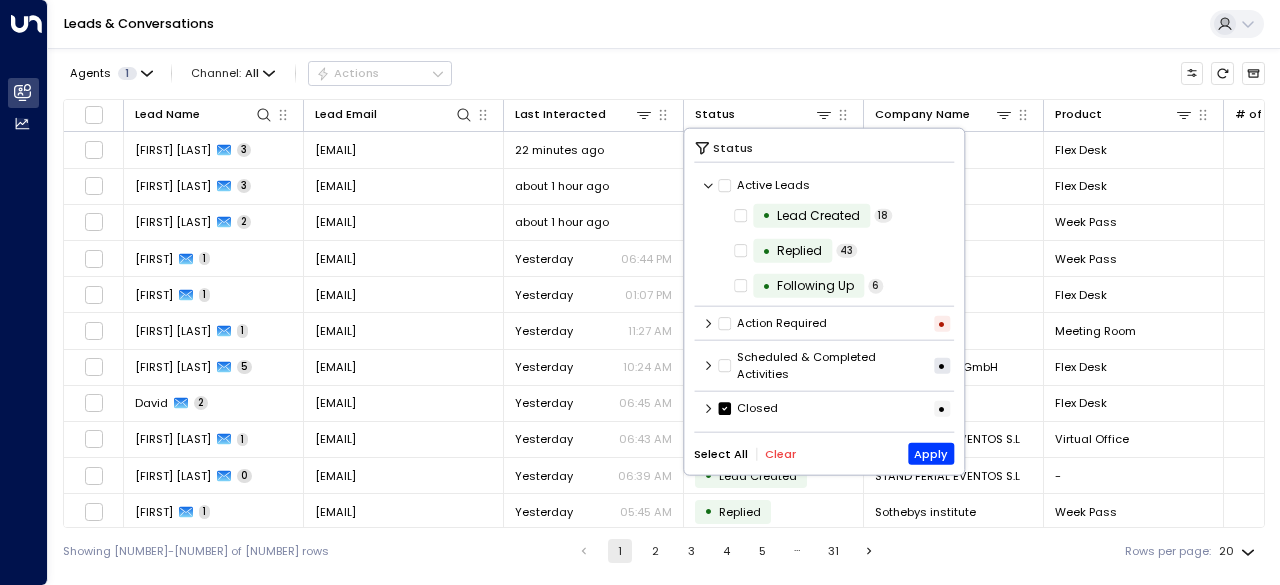 click 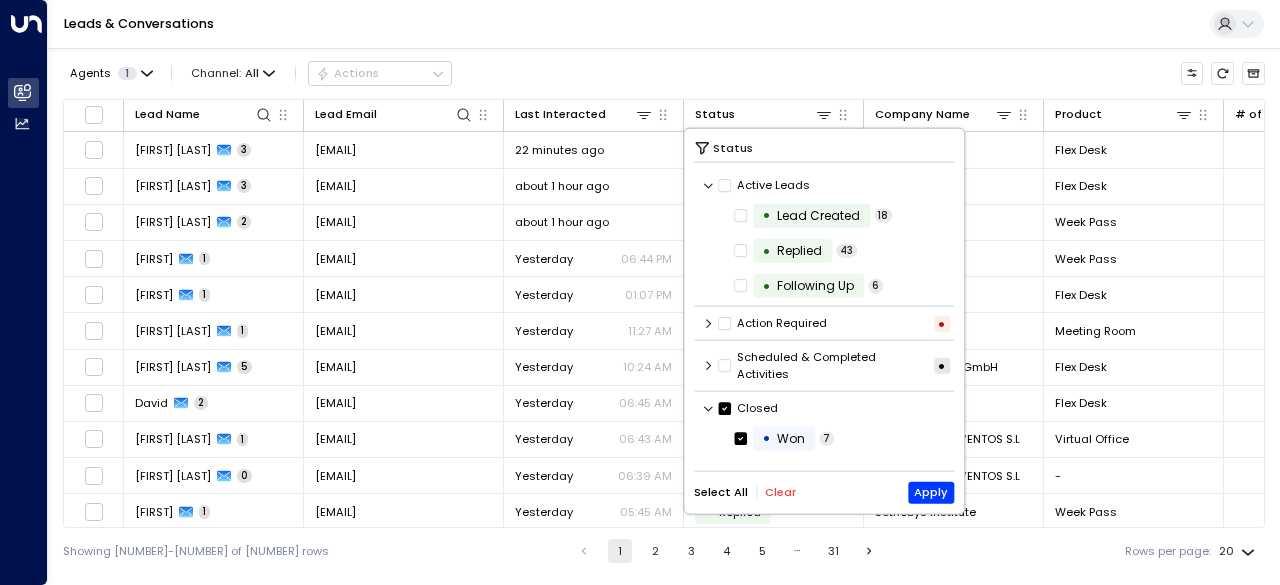scroll, scrollTop: 101, scrollLeft: 0, axis: vertical 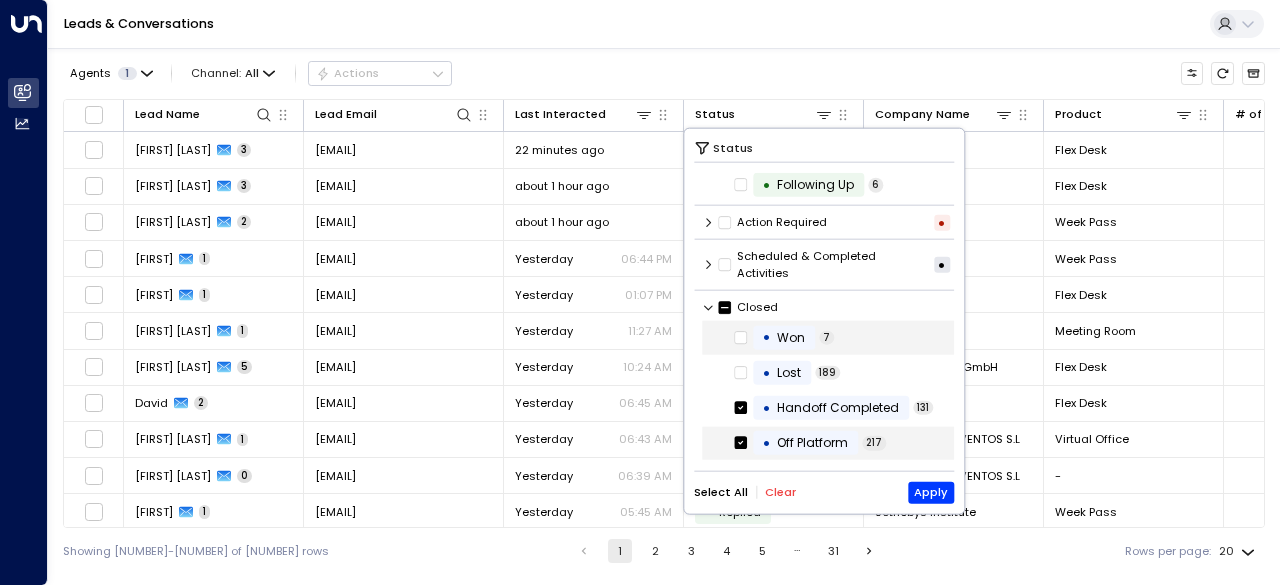click on "• Off Platform" at bounding box center [796, 443] 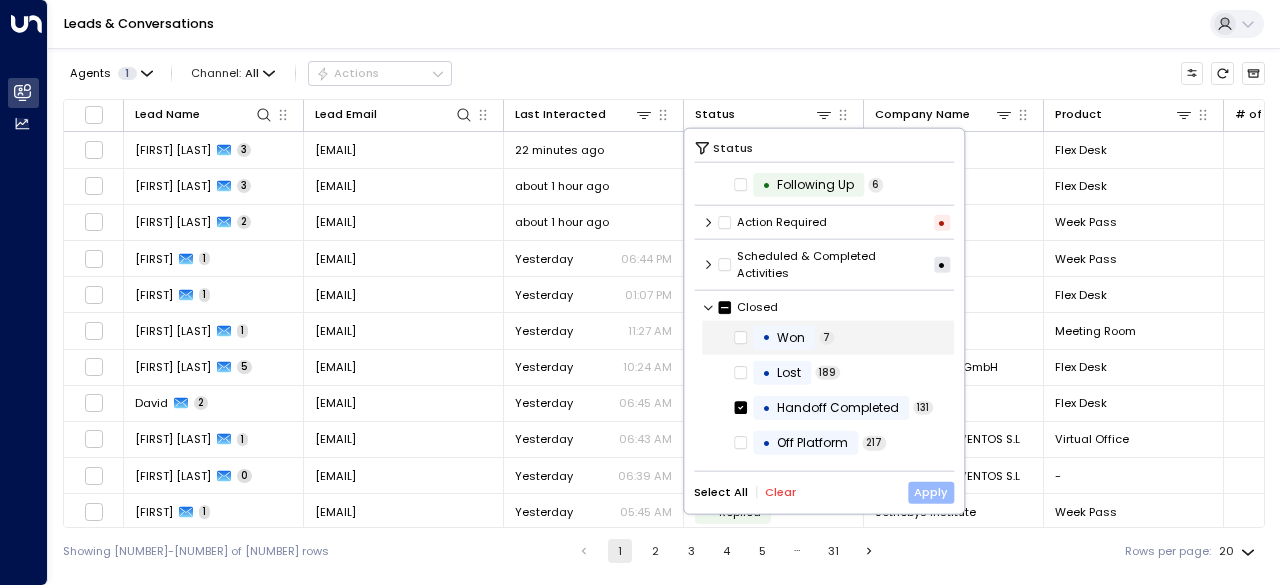 click on "Apply" at bounding box center (931, 492) 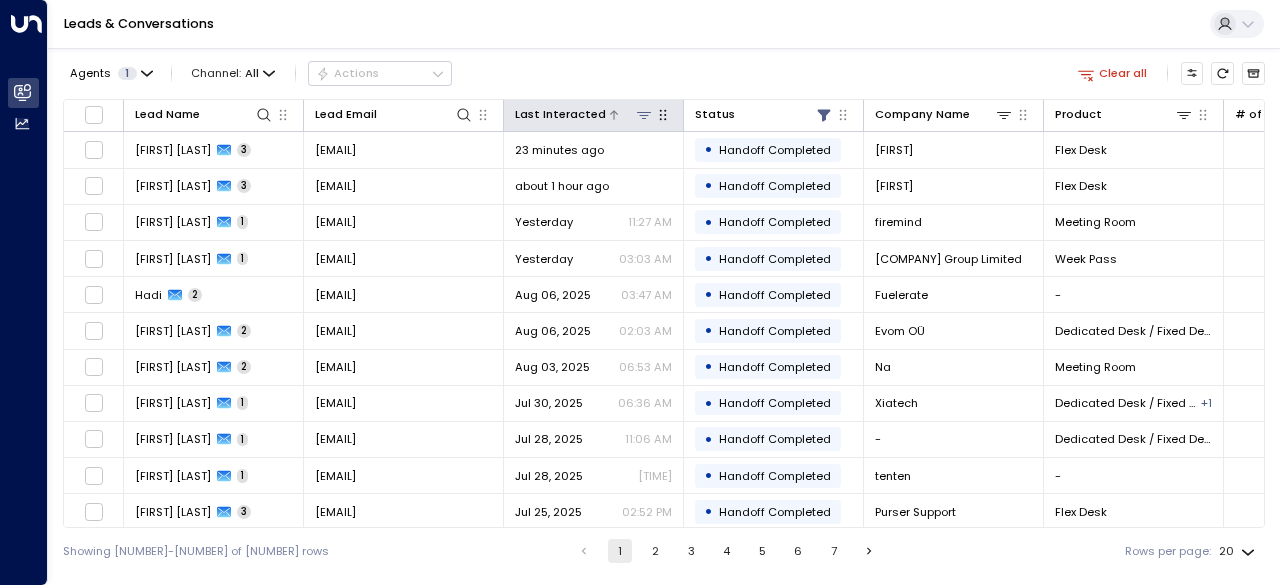 click 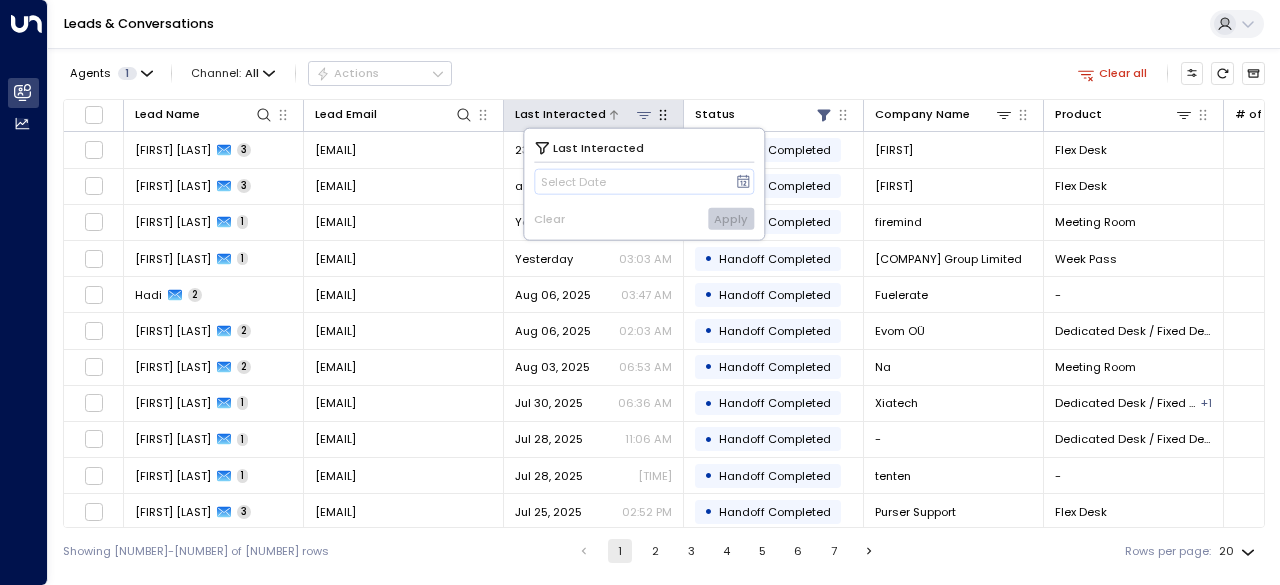 click 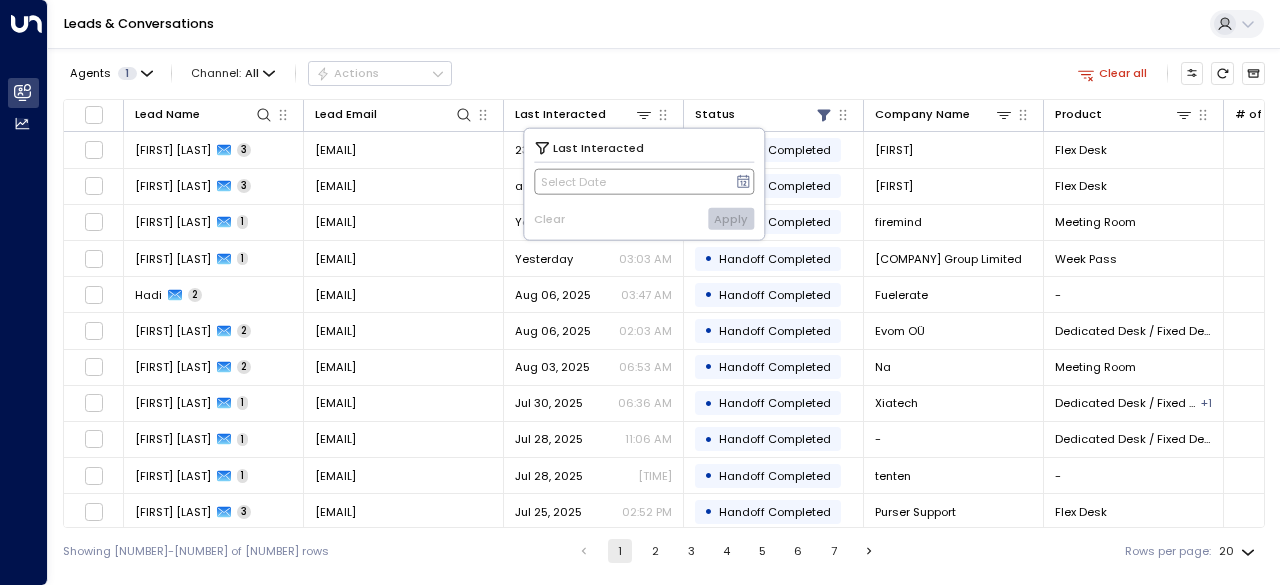 click 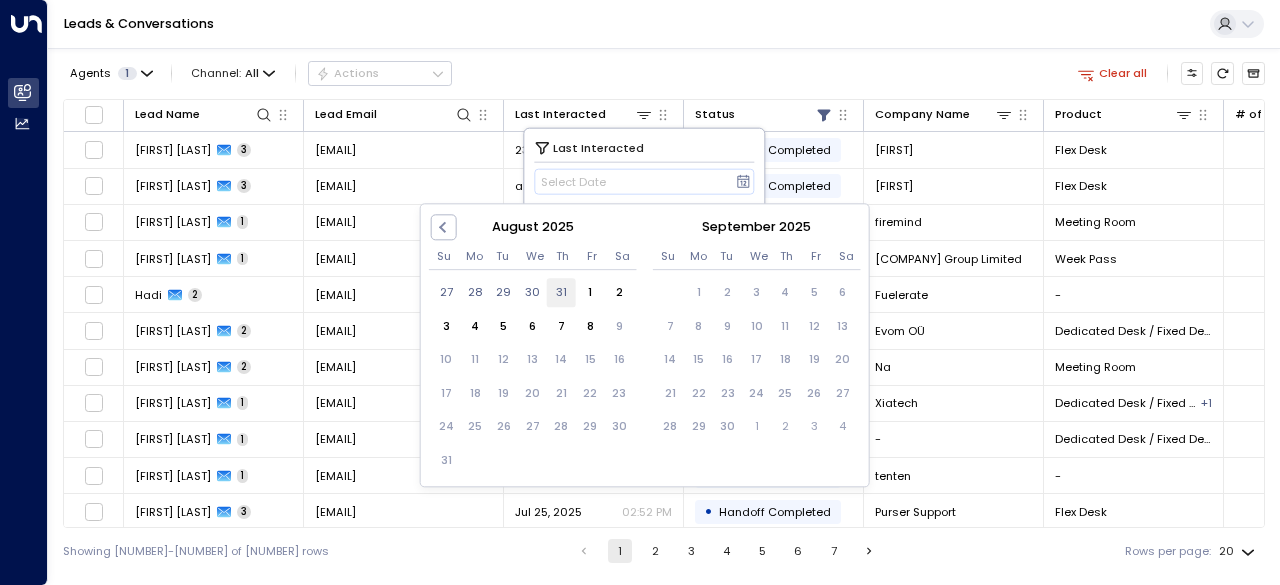click on "31" at bounding box center (561, 293) 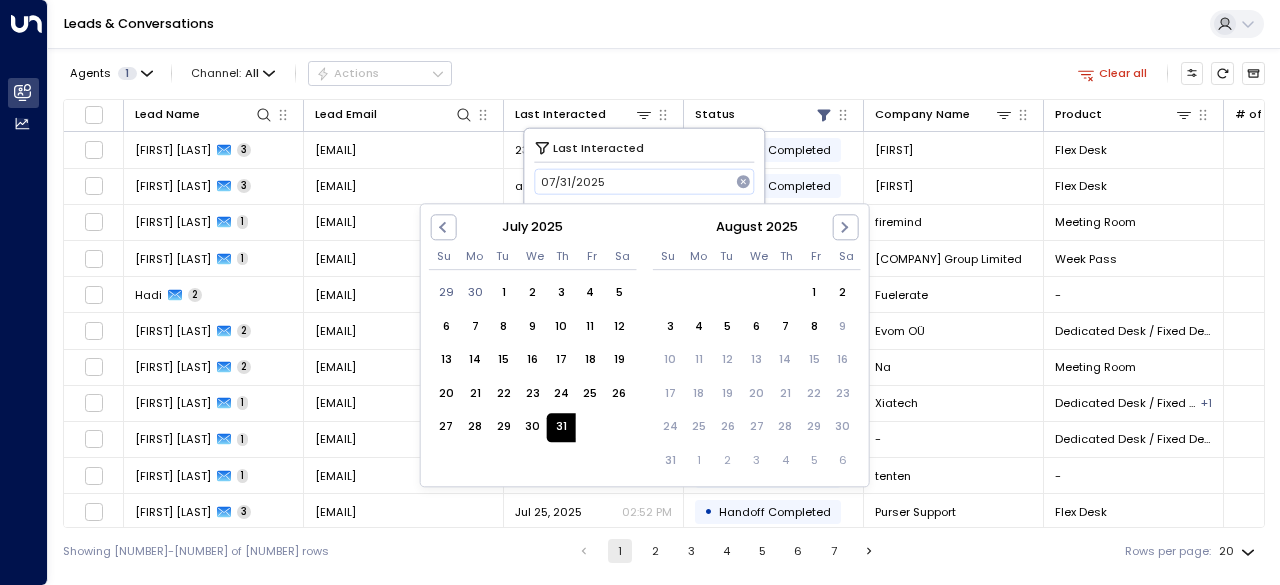 click on "Agents   1 Channel: All   Actions Clear all" at bounding box center (664, 73) 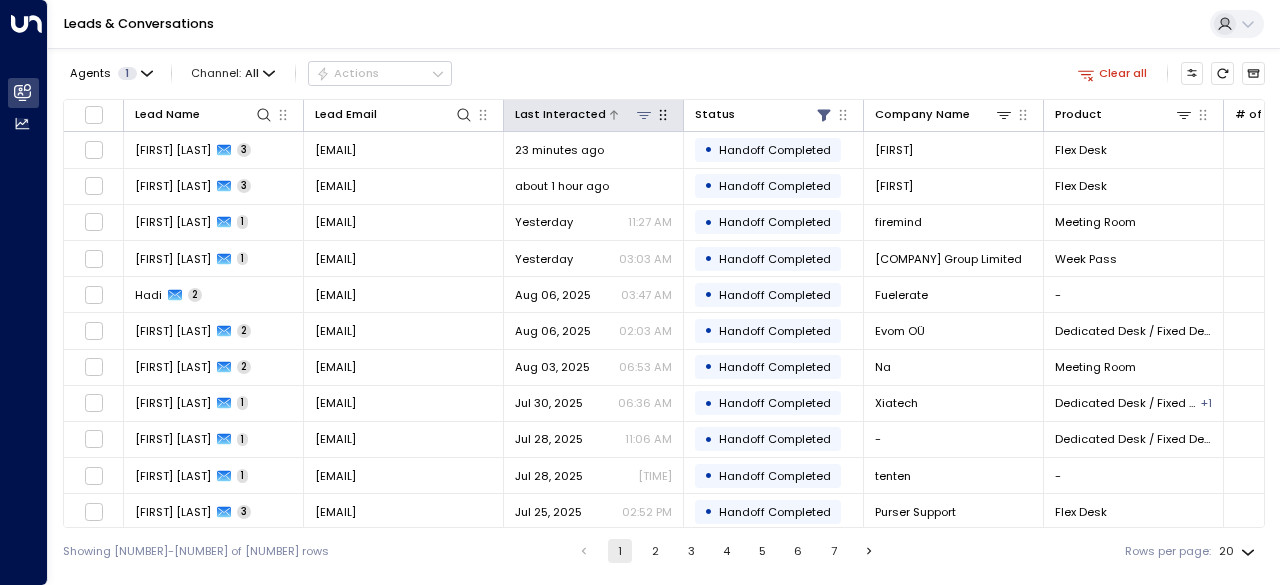 click on "Last Interacted" at bounding box center [560, 114] 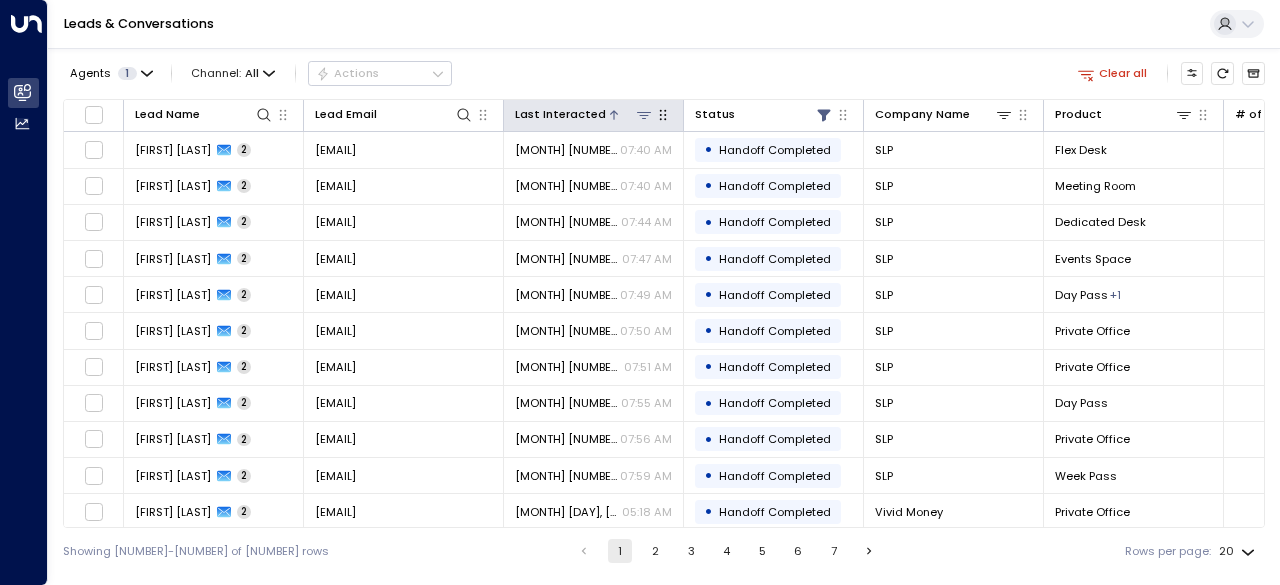 click 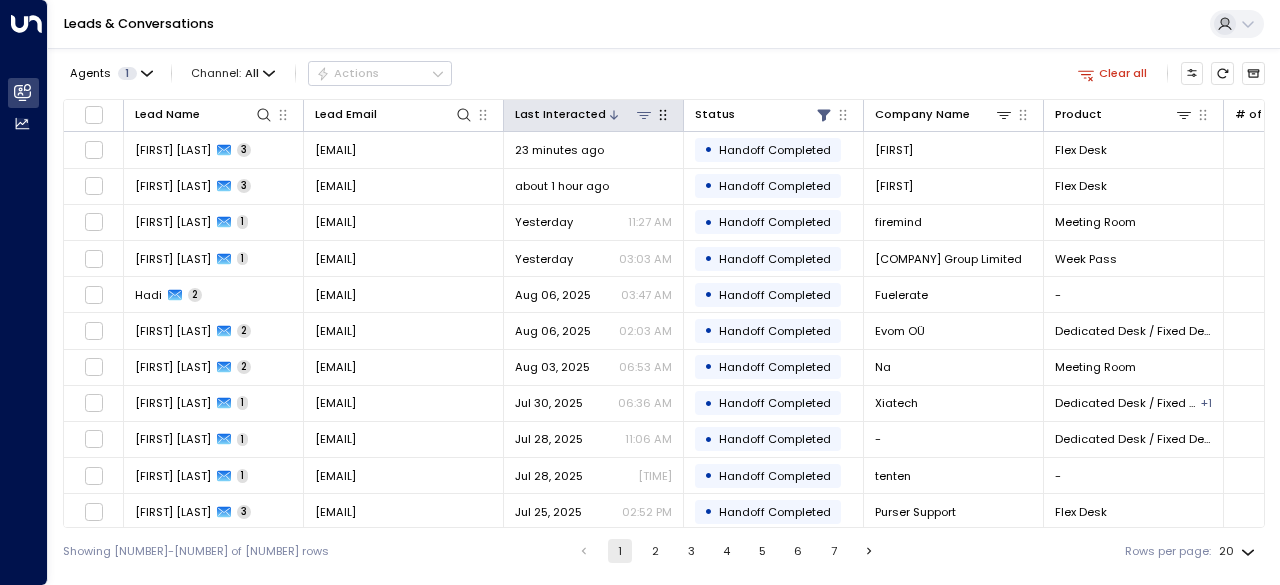 click 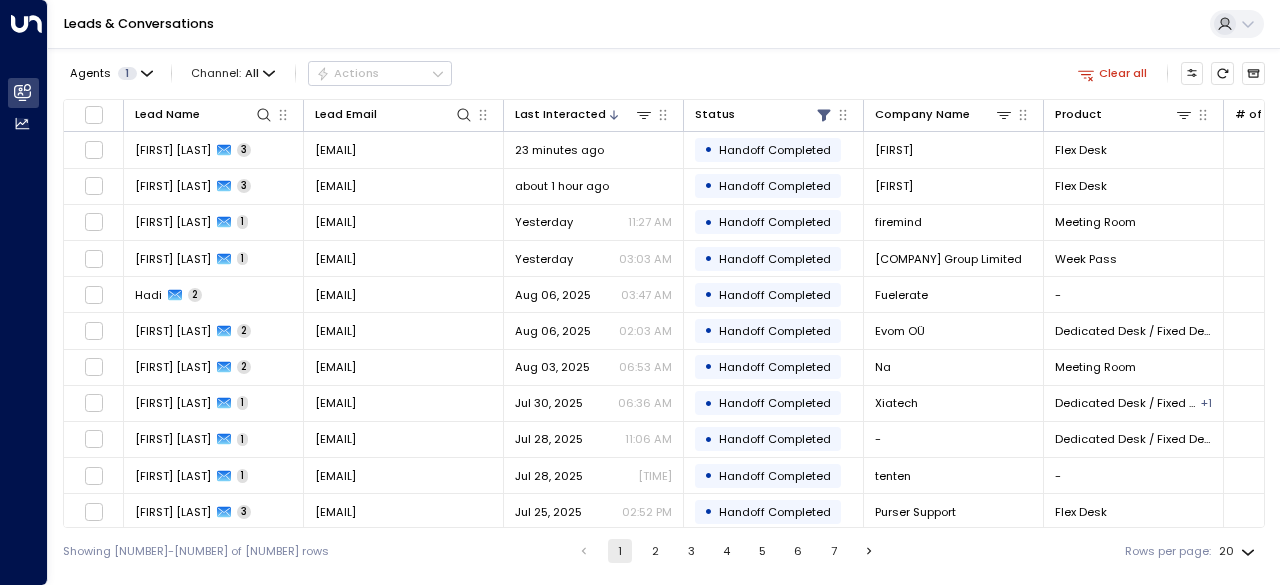 click on "Agents   1 Channel: All   Actions Clear all Lead Name Lead Email Last Interacted Status Company Name Product # of people AI mode Trigger Phone Region Location Margi Vyas 3 margivyas1@gmail.com 23 minutes ago • Handoff Completed Margi Flex Desk - margivyas1@gmail.com +18146711133 Barcelona OneCoWork Catedral + 1 Margi Vyas 3 margivyas1@gmail.com about 1 hour ago • Handoff Completed Margi Flex Desk 1 info@onecowork.com +18146711133 Barcelona OneCoWork Catedral nicole quinn 1 nicole.quinn@firemind.com Yesterday 11:27 AM • Handoff Completed firemind Meeting Room 10 info@onecowork.com +447769355957 Barcelona OneCoWork Catedral Alex Bright 1 alex@expansion-international.com Yesterday 03:03 AM • Handoff Completed Expansion International Group Limited Week Pass 1 info@onecowork.com +447454786733 Barcelona OneCoWork Catedral Hadi 2 hadi@fuelerate.com Aug 06, 2025 03:47 AM • Handoff Completed Fuelerate - 3 info@onecowork.com +34675386164 Barcelona OneCoWork Catedral Robin Geiß 2 robin.geiss@evom.info • - 2" at bounding box center (664, 311) 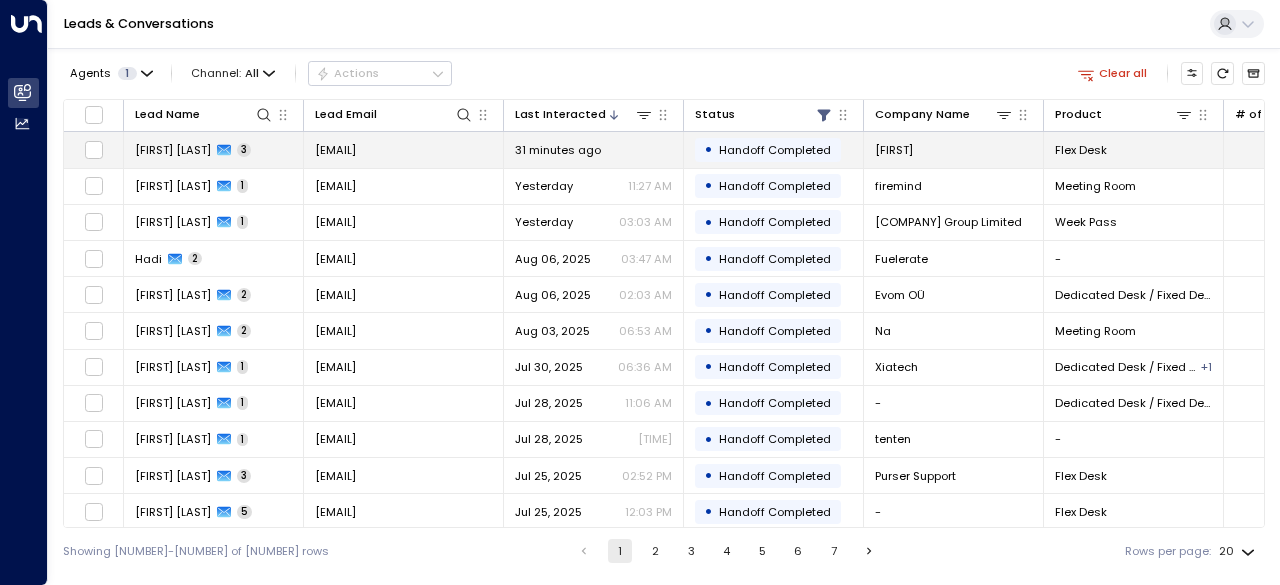 click on "[FIRST] [LAST]" at bounding box center (173, 150) 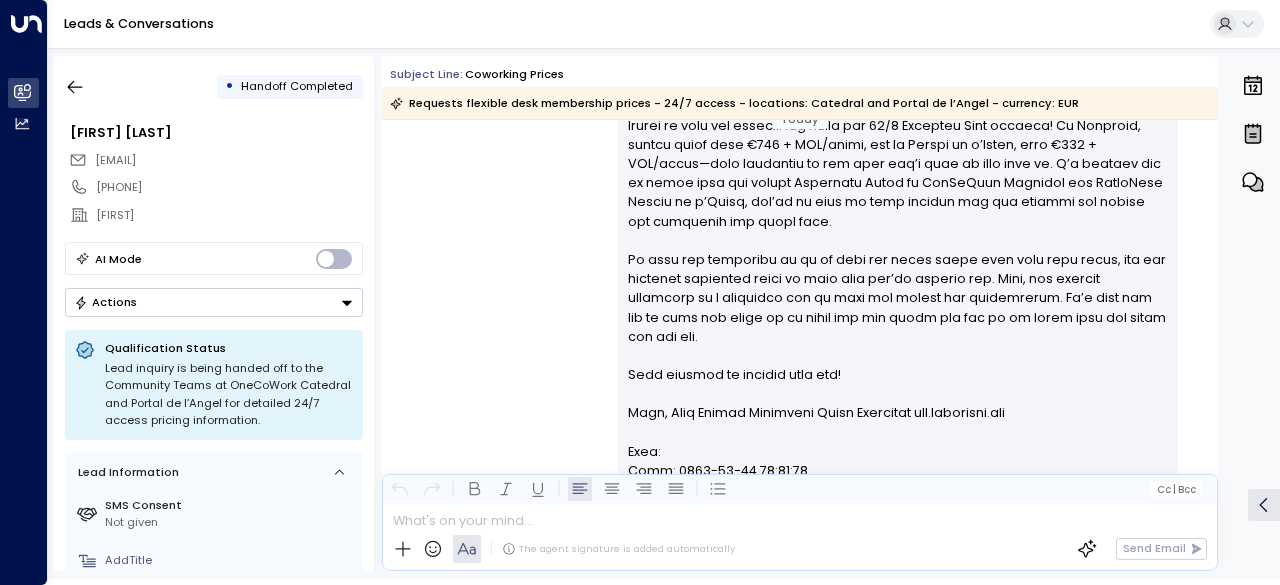 scroll, scrollTop: 1440, scrollLeft: 0, axis: vertical 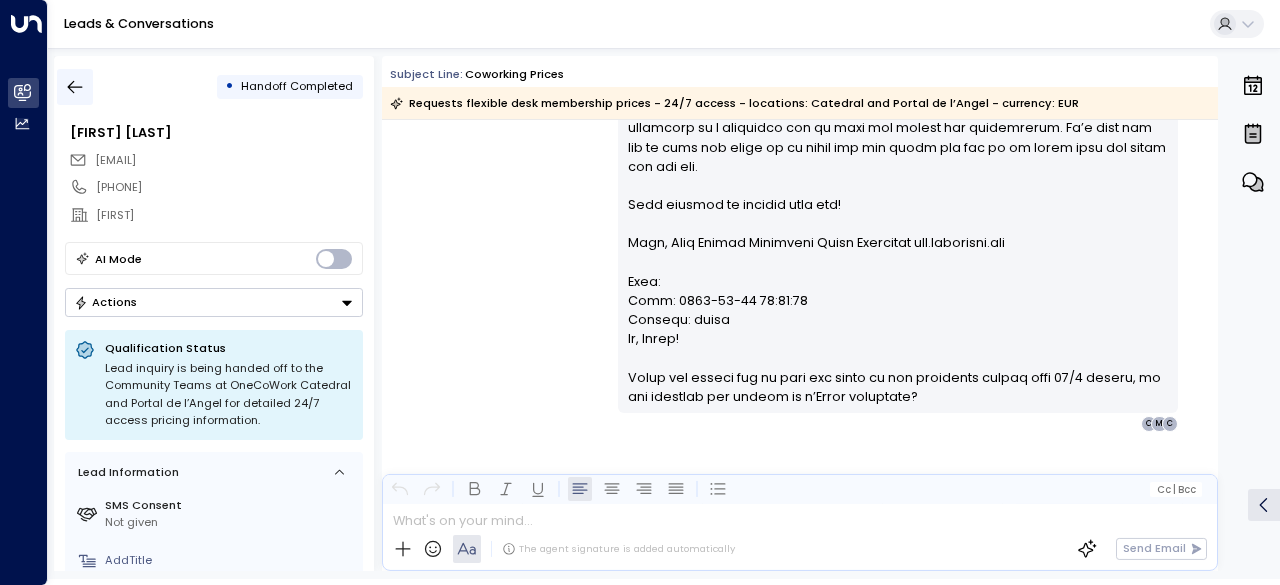 click 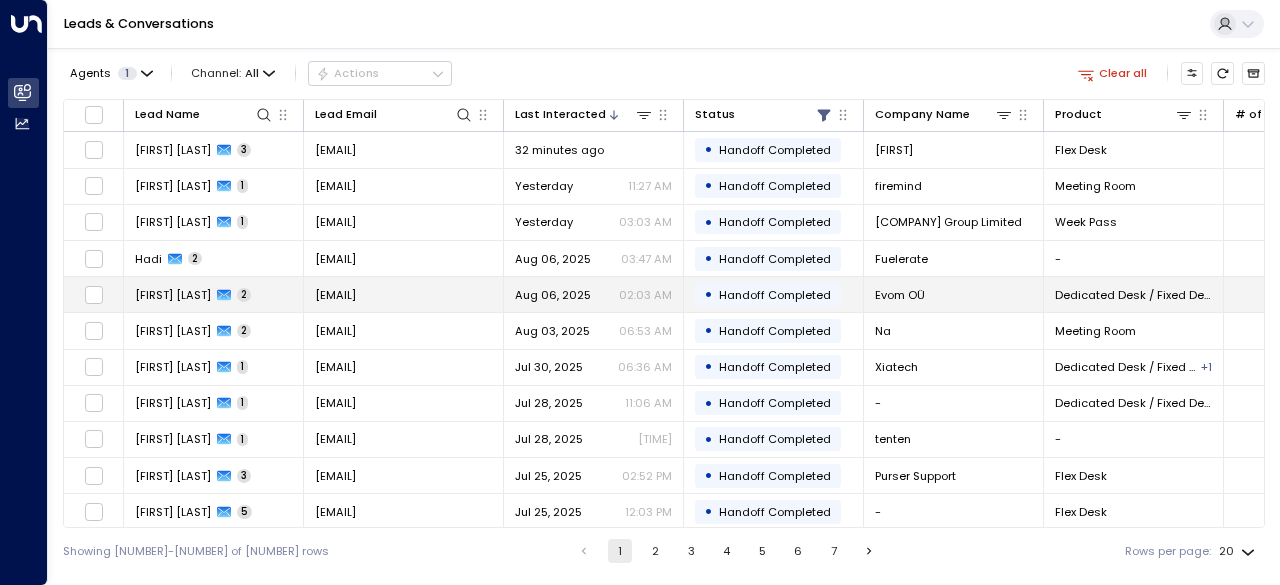 click on "Robin Geiß 2" at bounding box center [214, 294] 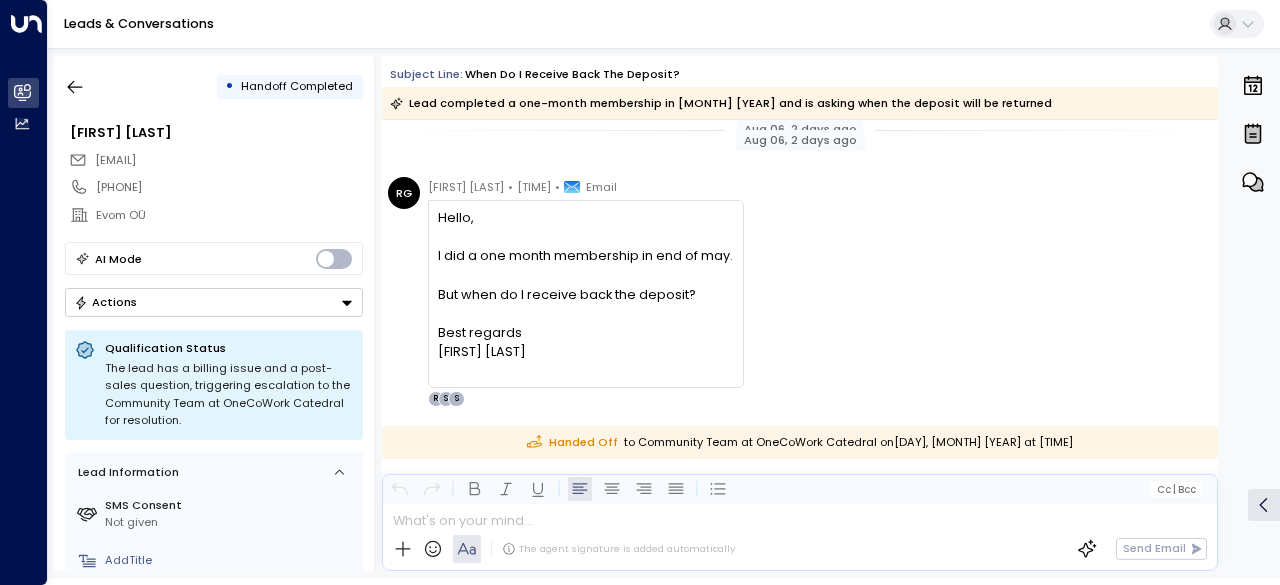 scroll, scrollTop: 14, scrollLeft: 0, axis: vertical 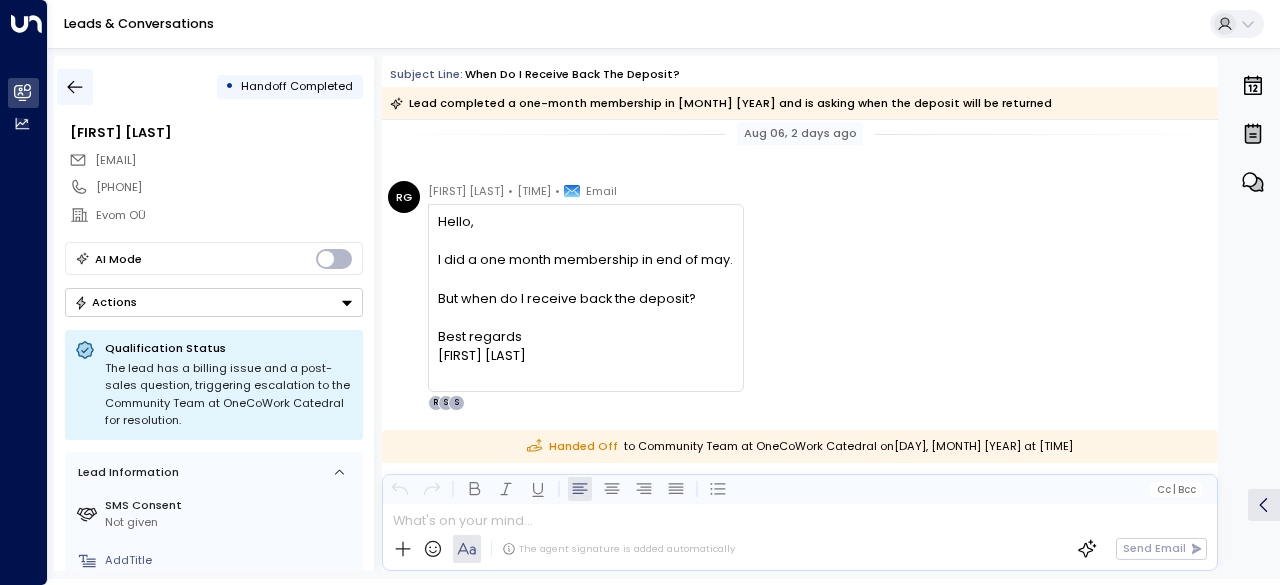 drag, startPoint x: 73, startPoint y: 95, endPoint x: 63, endPoint y: 85, distance: 14.142136 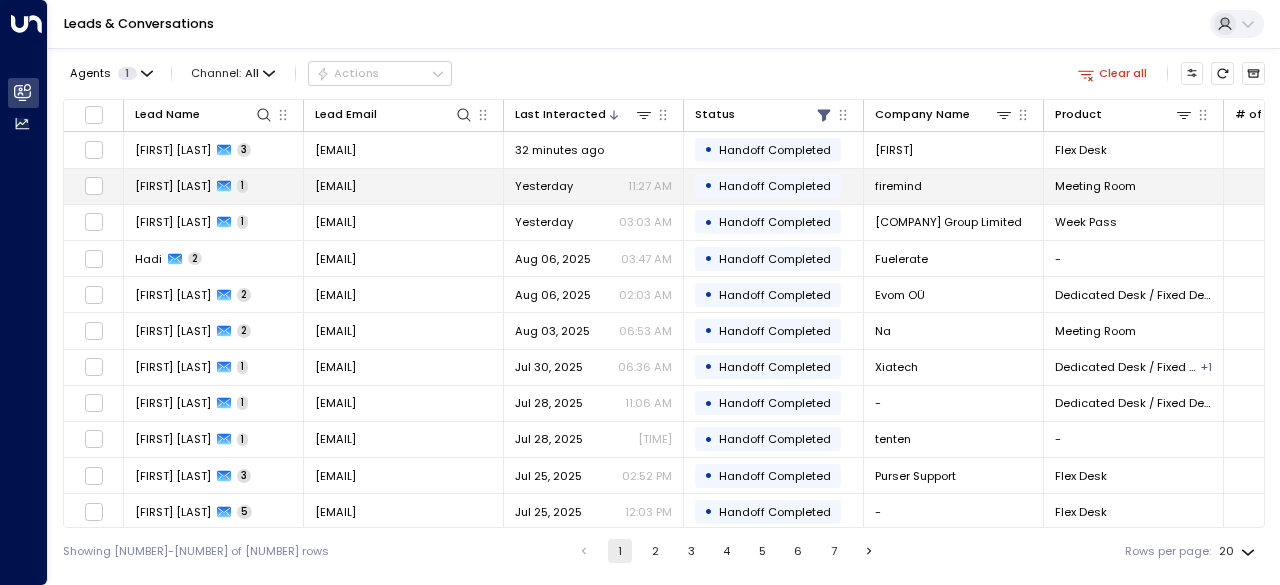 click on "nicole quinn 1" at bounding box center (214, 186) 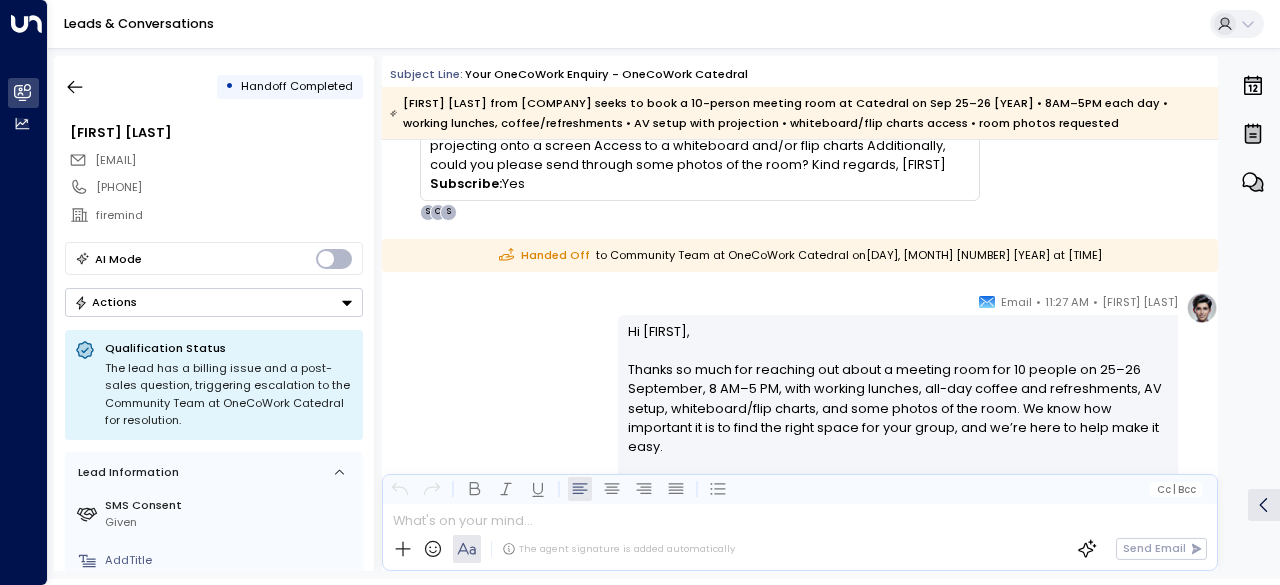 scroll, scrollTop: 342, scrollLeft: 0, axis: vertical 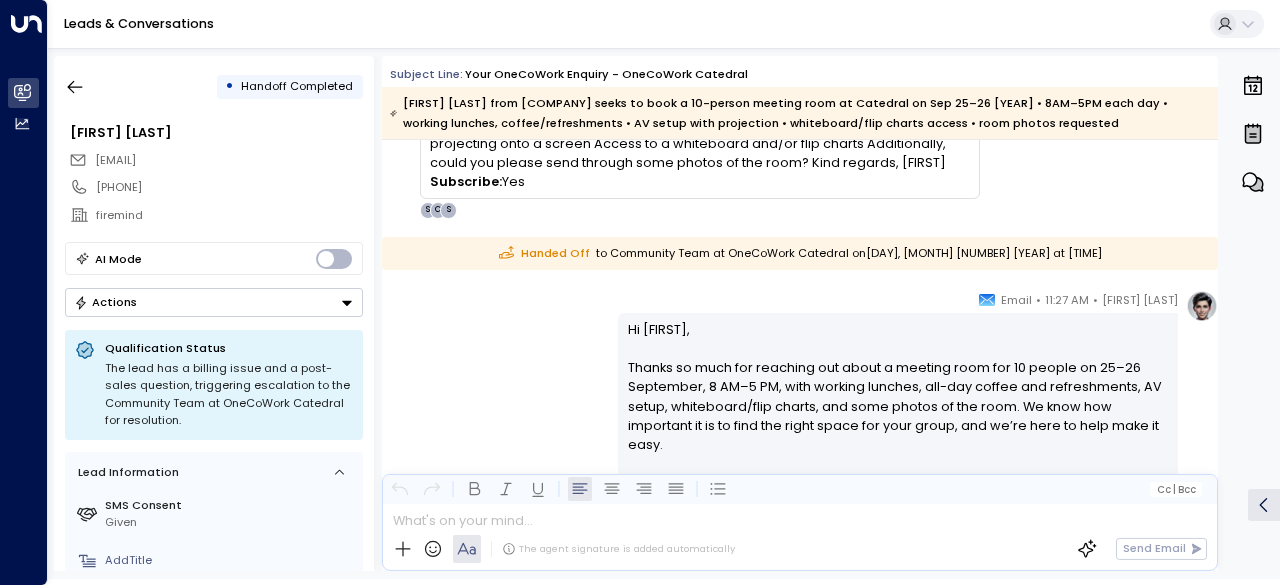 click on "Sara Garcia • 11:27 AM • Email Hi Nicole, Thanks so much for reaching out about a meeting room for 10 people on 25–26 September, 8 AM–5 PM, with working lunches, all-day coffee and refreshments, AV setup, whiteboard/flip charts, and some photos of the room. We know how important it is to find the right space for your group, and we’re here to help make it easy. I’m looping in our lovely Community Team at OneCoWork Catedral, who will confirm availability and chat through all the details with you. They’ll be in touch during business hours. We’d love for you to come by and see the space for yourself—our flexible contracts and amazing community could be just what you’re looking for! Looking forward to finding the perfect solution for your group. Best, Sara Garcia Community Sales Associate www.onecowork.com + 2 S 2 E B" at bounding box center (800, 603) 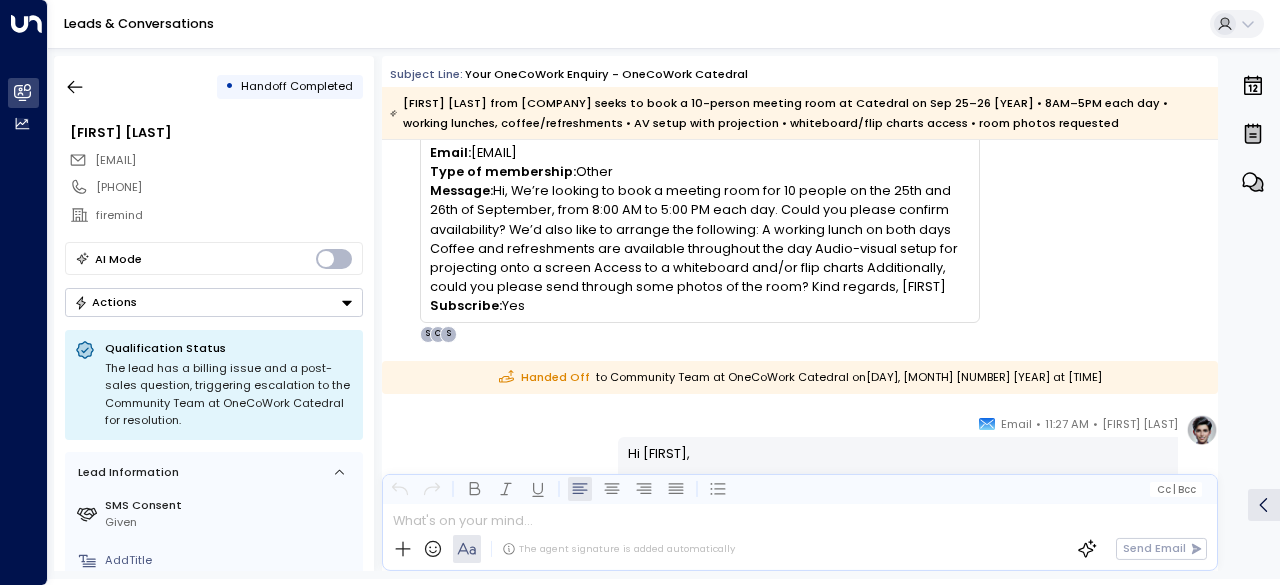 scroll, scrollTop: 216, scrollLeft: 0, axis: vertical 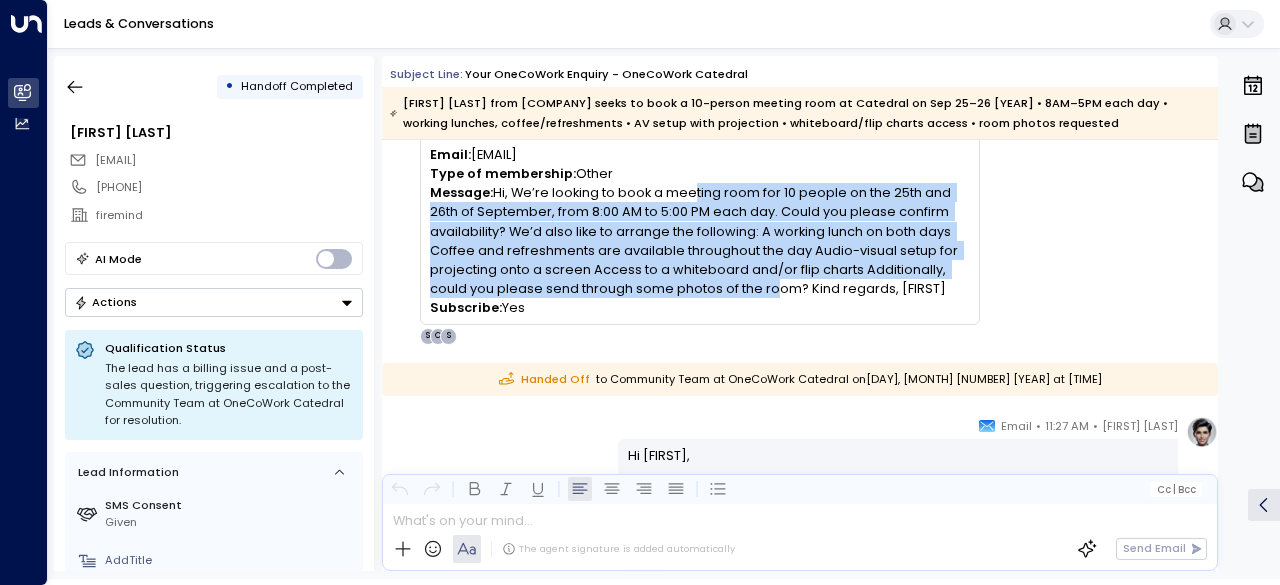 drag, startPoint x: 682, startPoint y: 187, endPoint x: 764, endPoint y: 287, distance: 129.3213 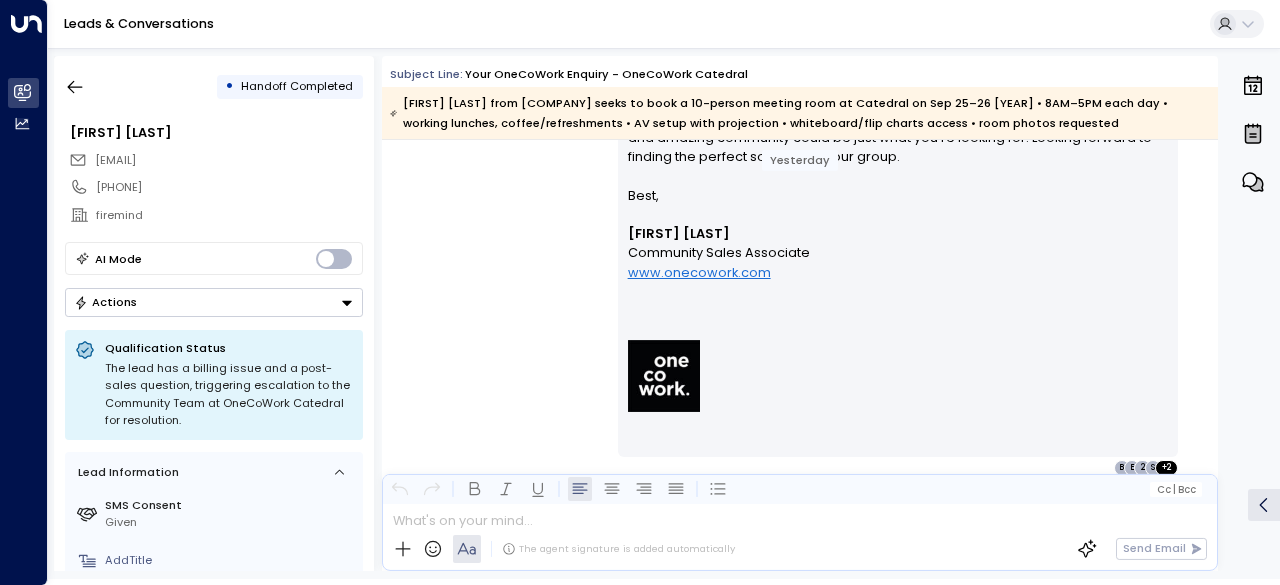 scroll, scrollTop: 847, scrollLeft: 0, axis: vertical 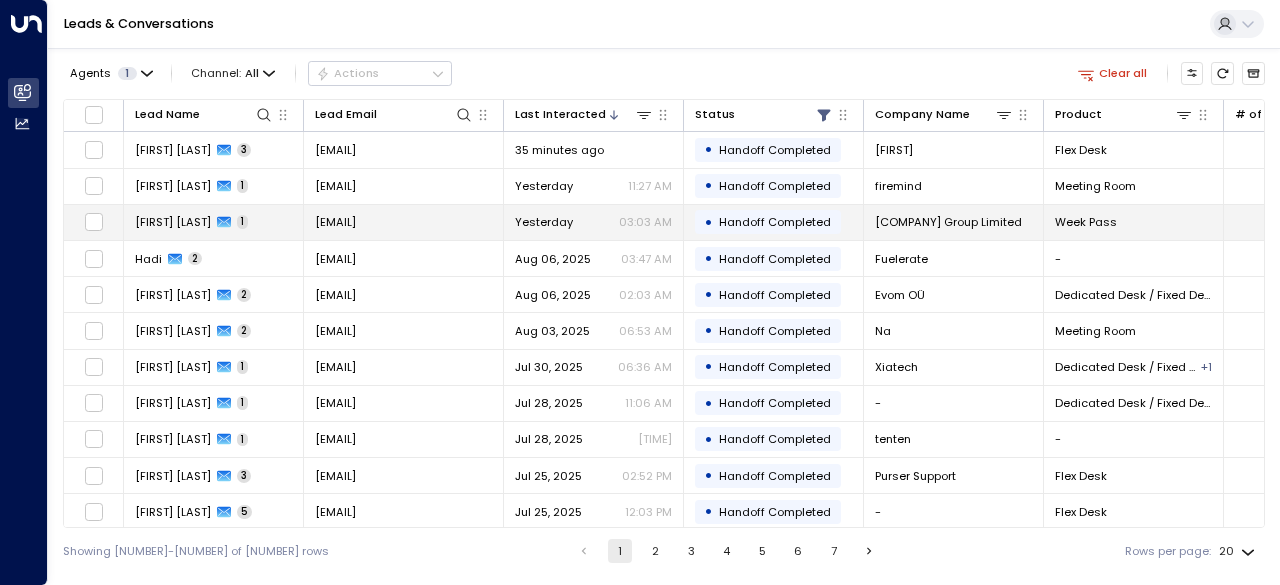 click on "[FIRST] [LAST]" at bounding box center [173, 222] 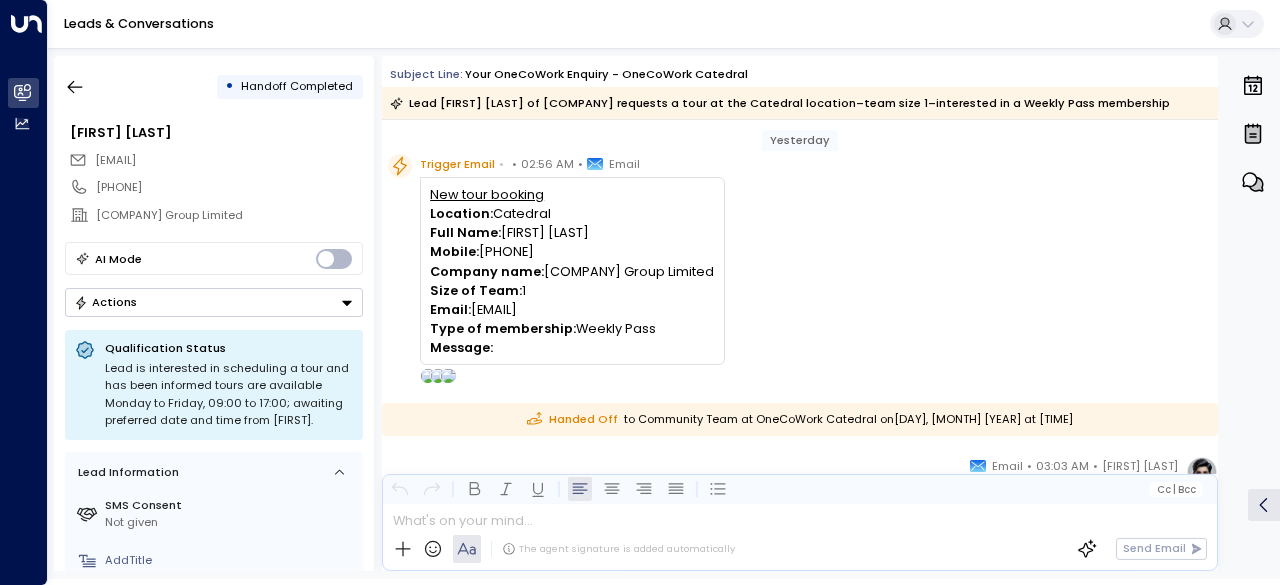 scroll, scrollTop: 0, scrollLeft: 0, axis: both 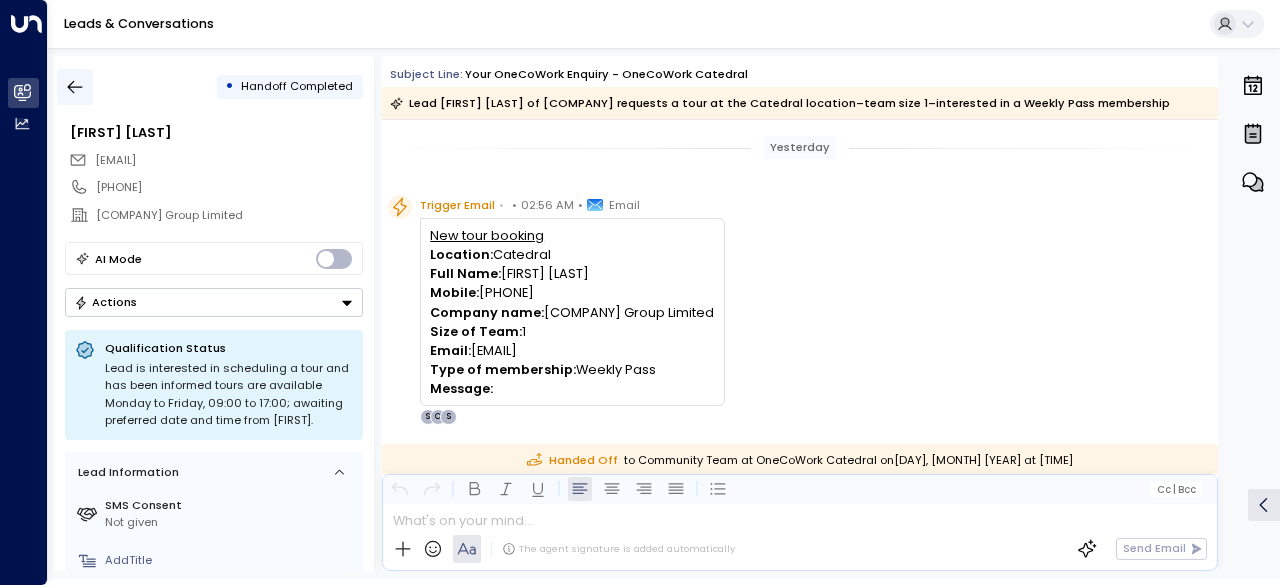 click 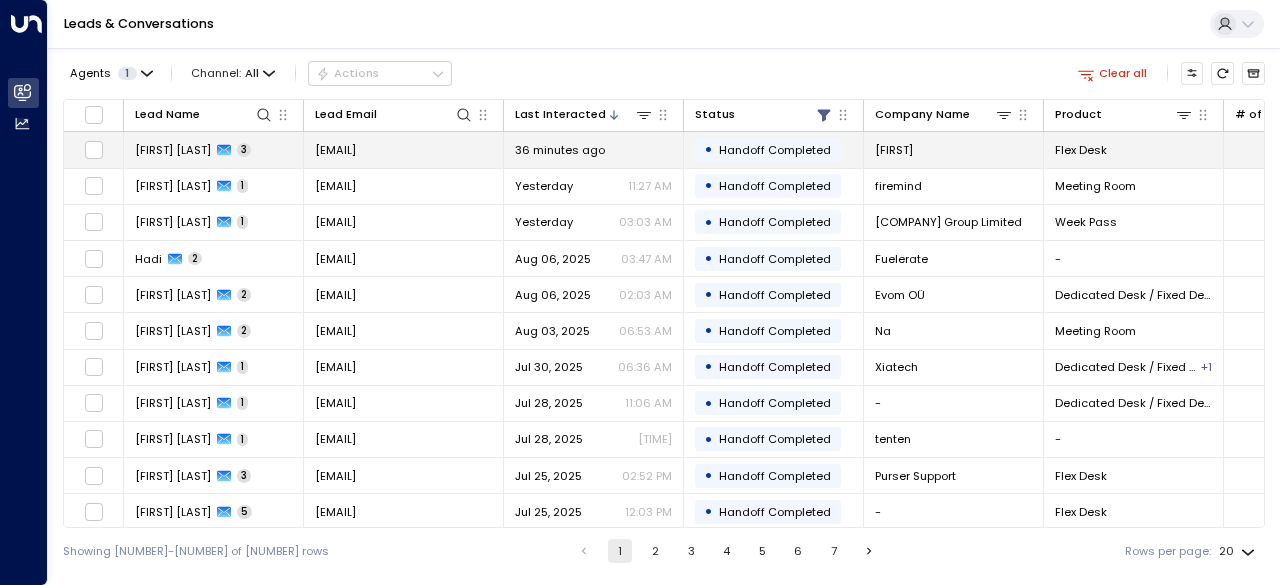 click on "[FIRST] [LAST]" at bounding box center [173, 150] 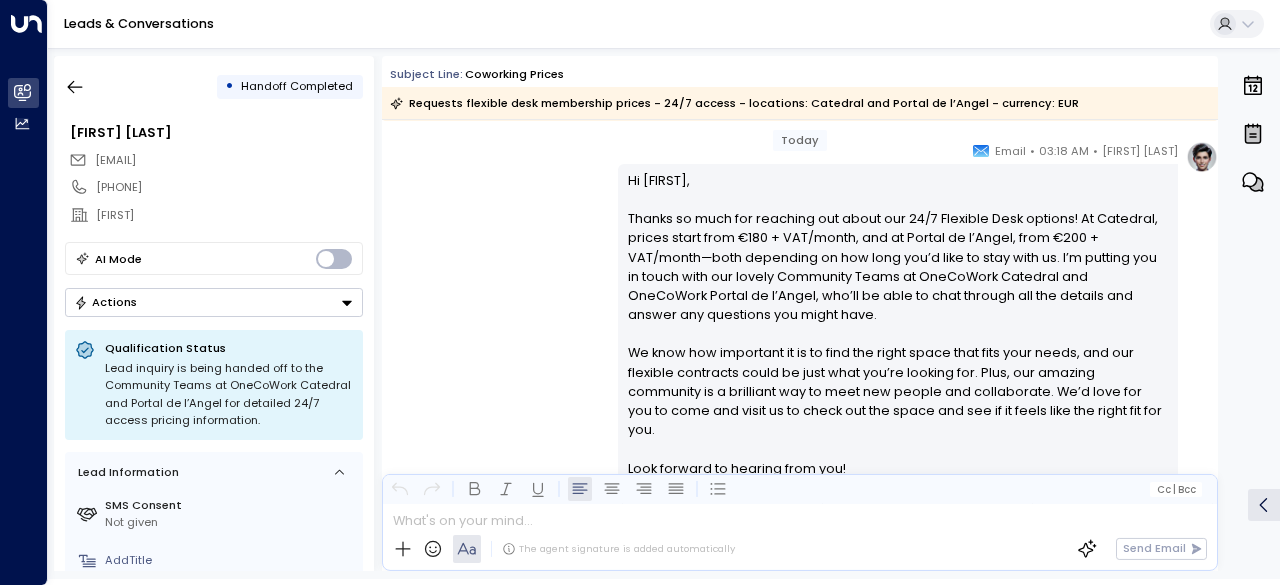 scroll, scrollTop: 0, scrollLeft: 0, axis: both 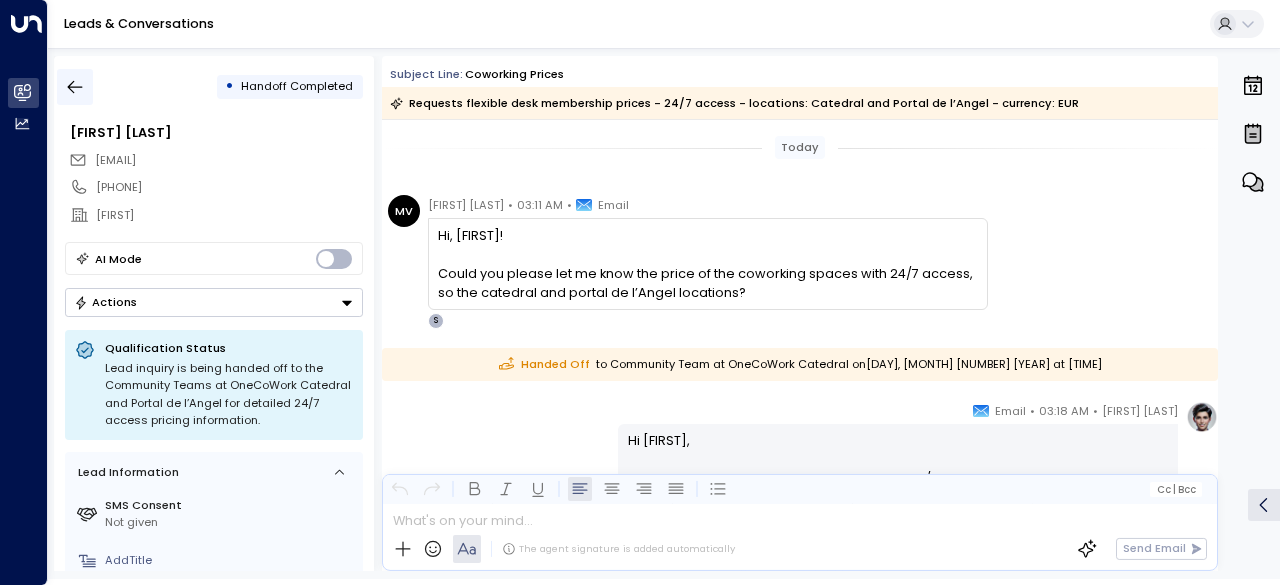 click 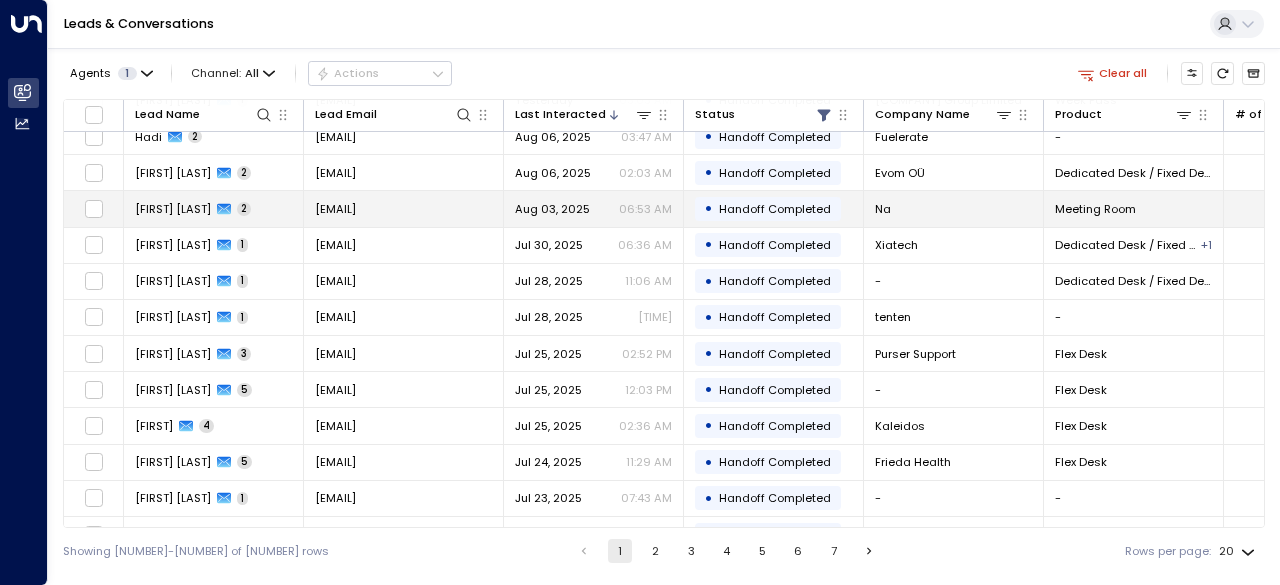 scroll, scrollTop: 0, scrollLeft: 0, axis: both 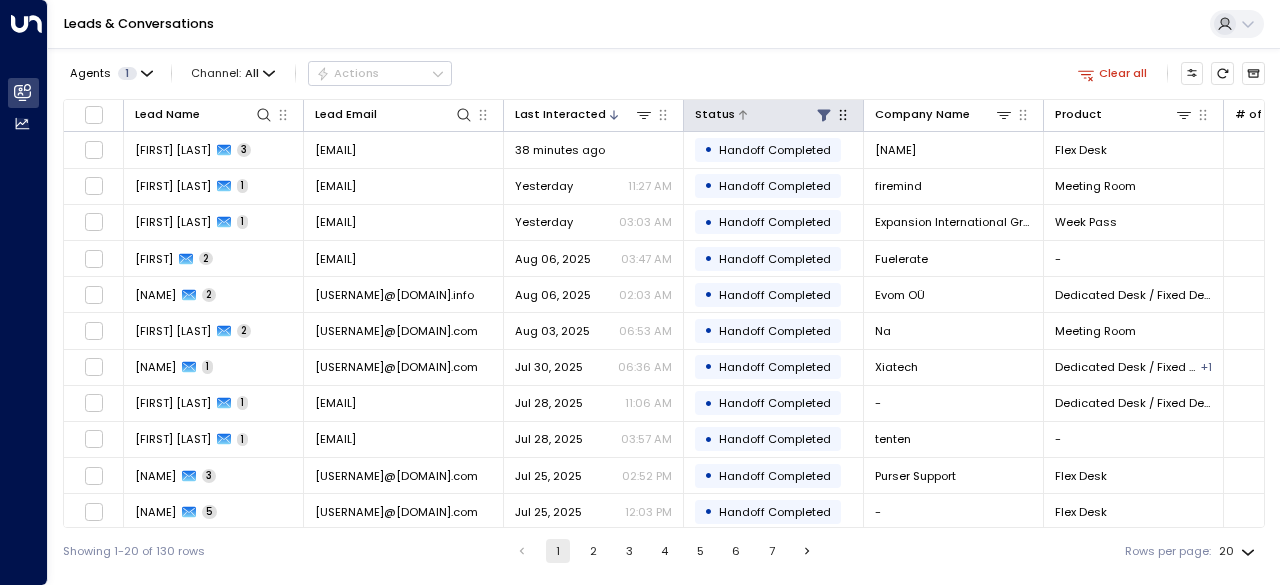 click 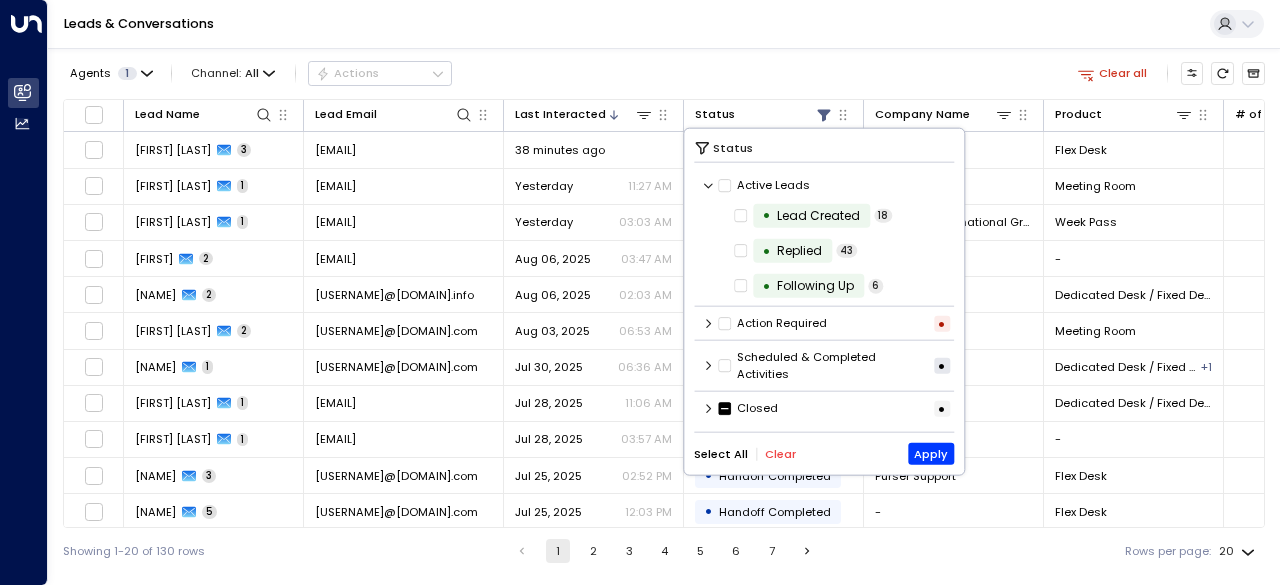 click on "Closed" at bounding box center (748, 408) 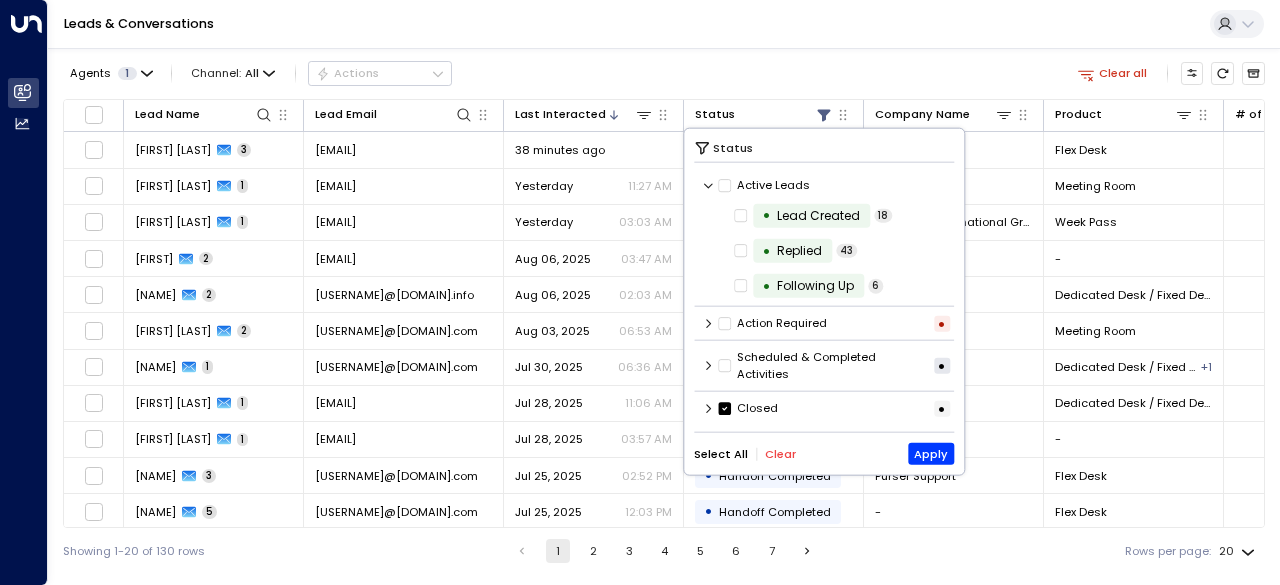 click on "Clear" at bounding box center [780, 453] 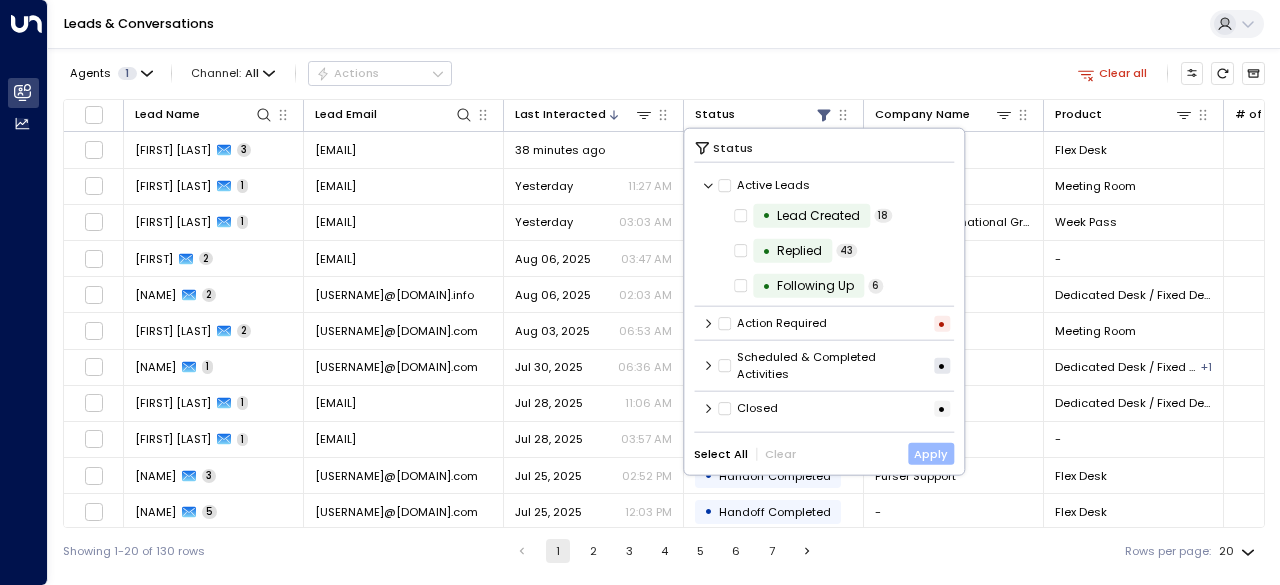 click on "Apply" at bounding box center [931, 454] 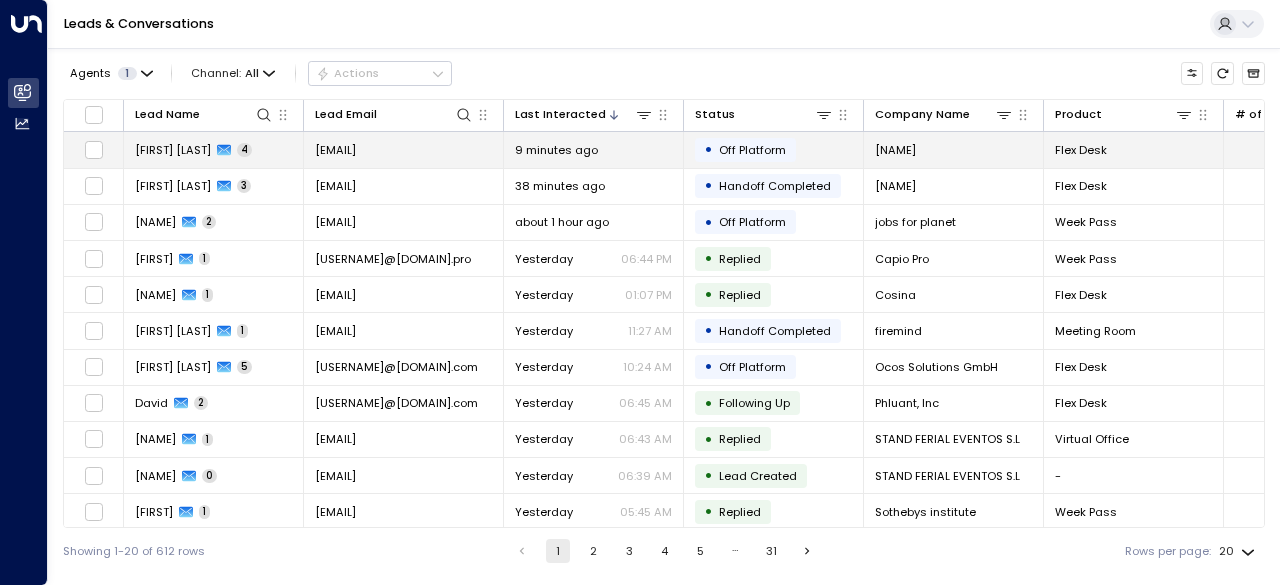 click on "[FIRST] [LAST]" at bounding box center [173, 150] 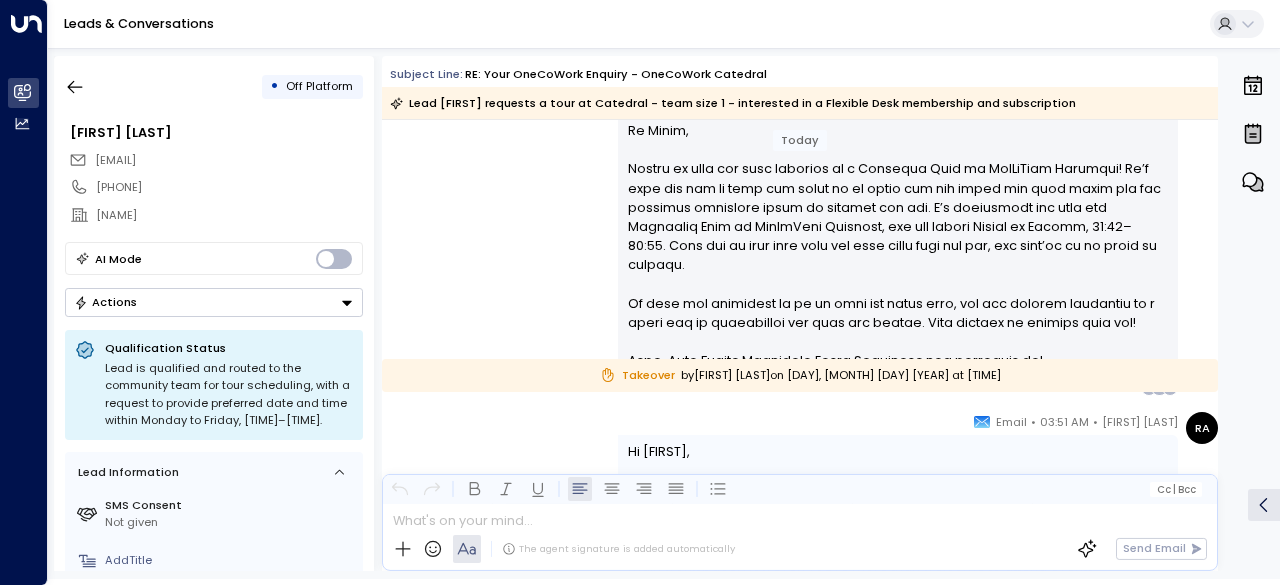 scroll, scrollTop: 3479, scrollLeft: 0, axis: vertical 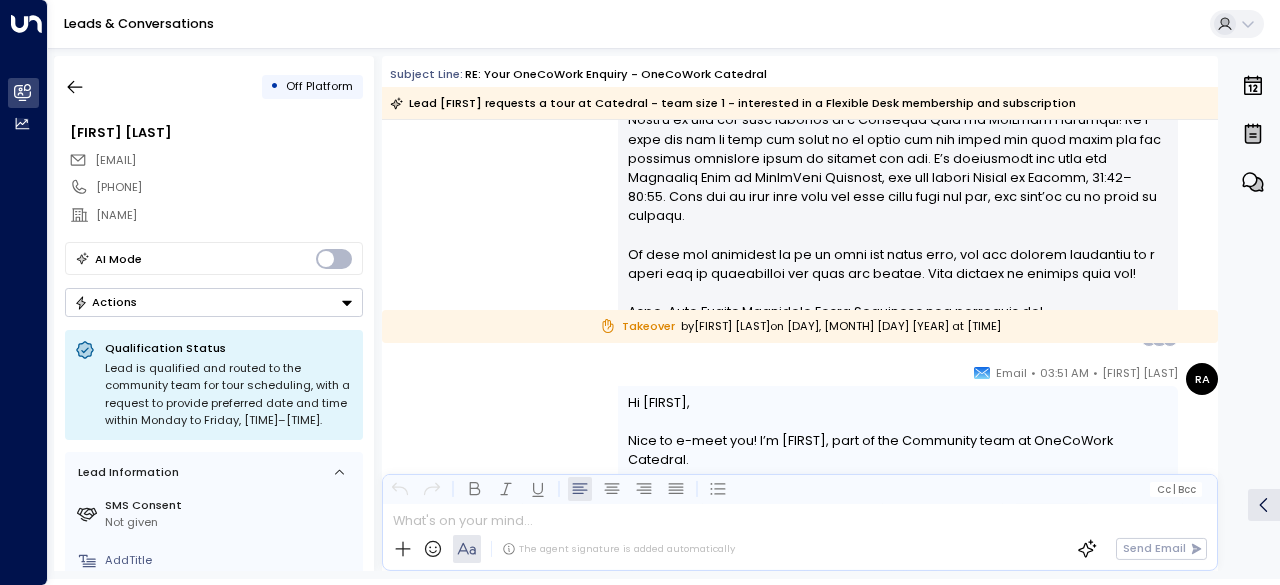 drag, startPoint x: 571, startPoint y: 328, endPoint x: 1010, endPoint y: 329, distance: 439.00113 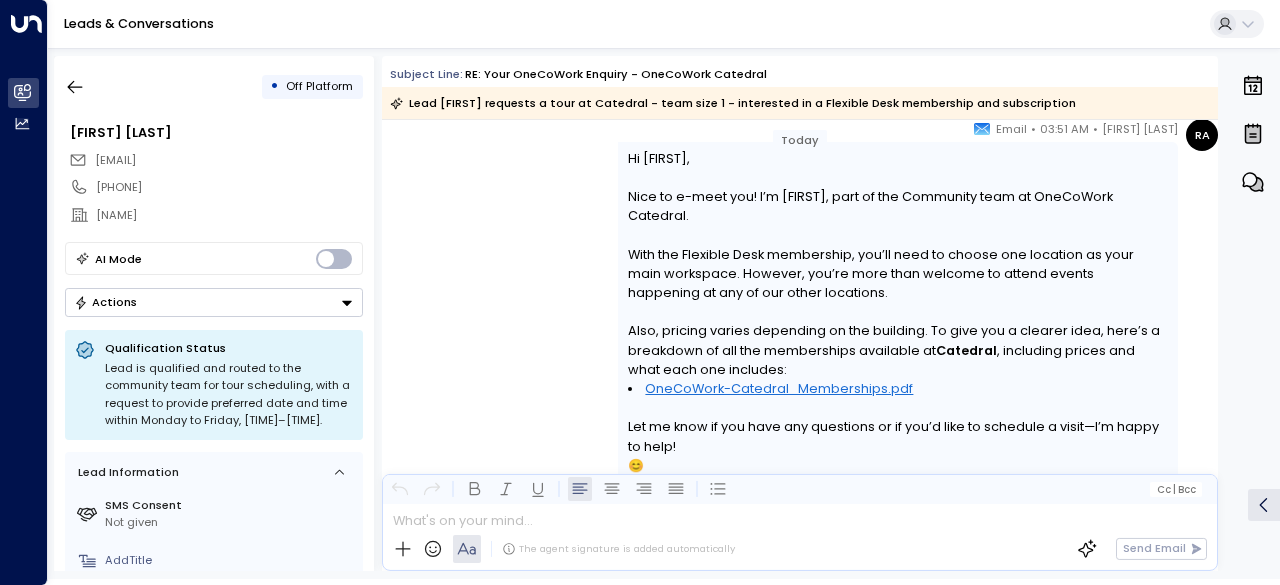 scroll, scrollTop: 3725, scrollLeft: 0, axis: vertical 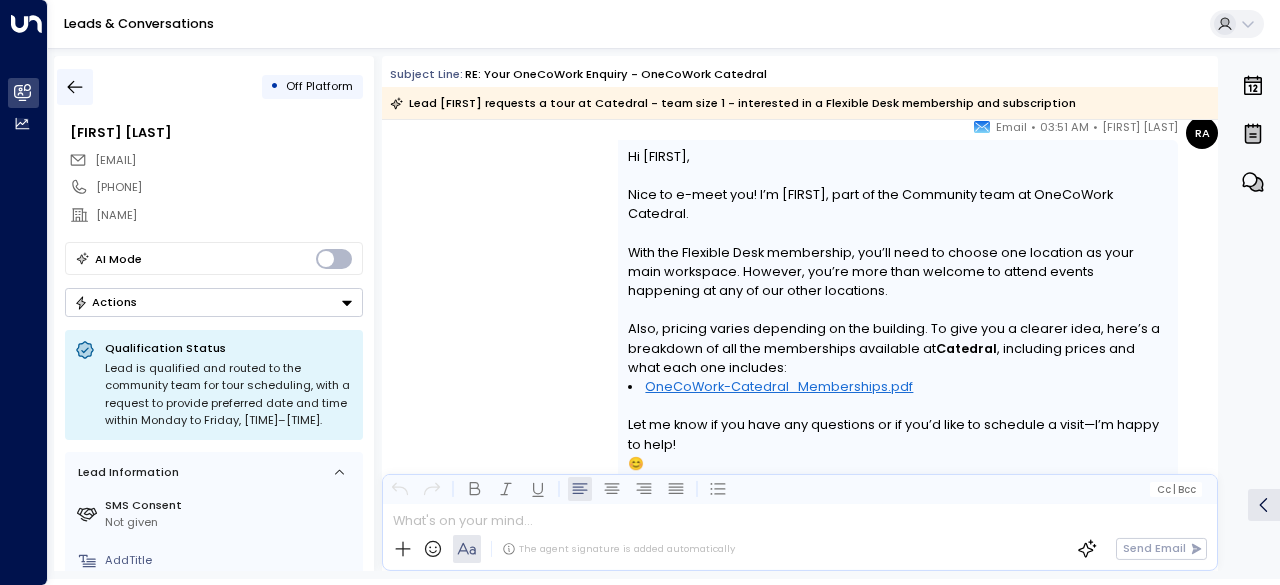 click 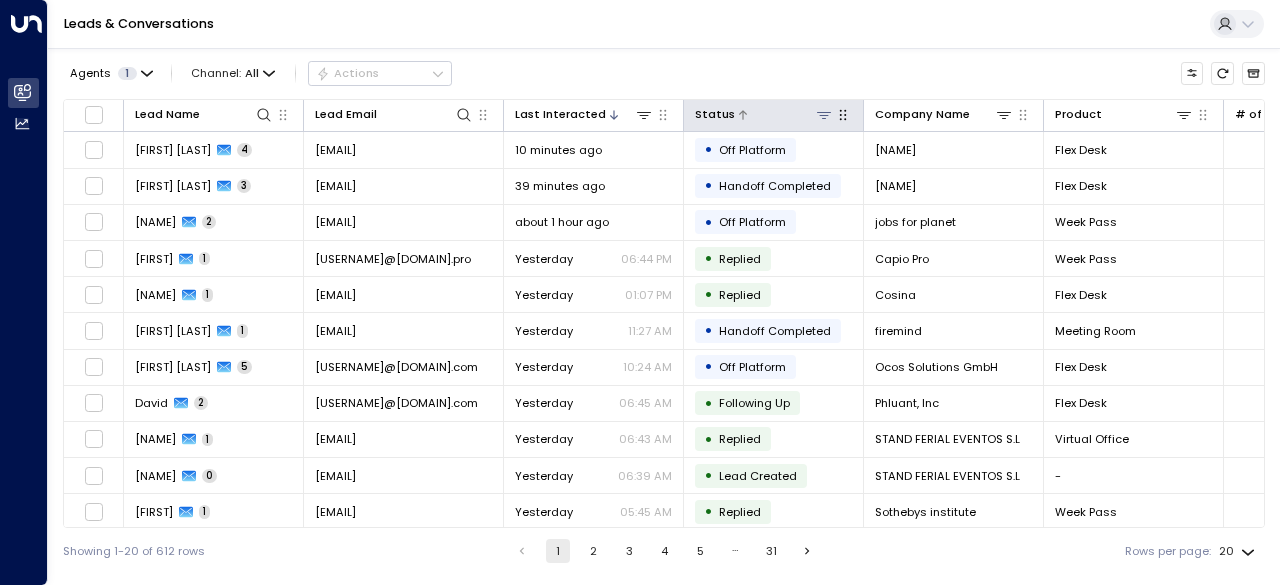 click 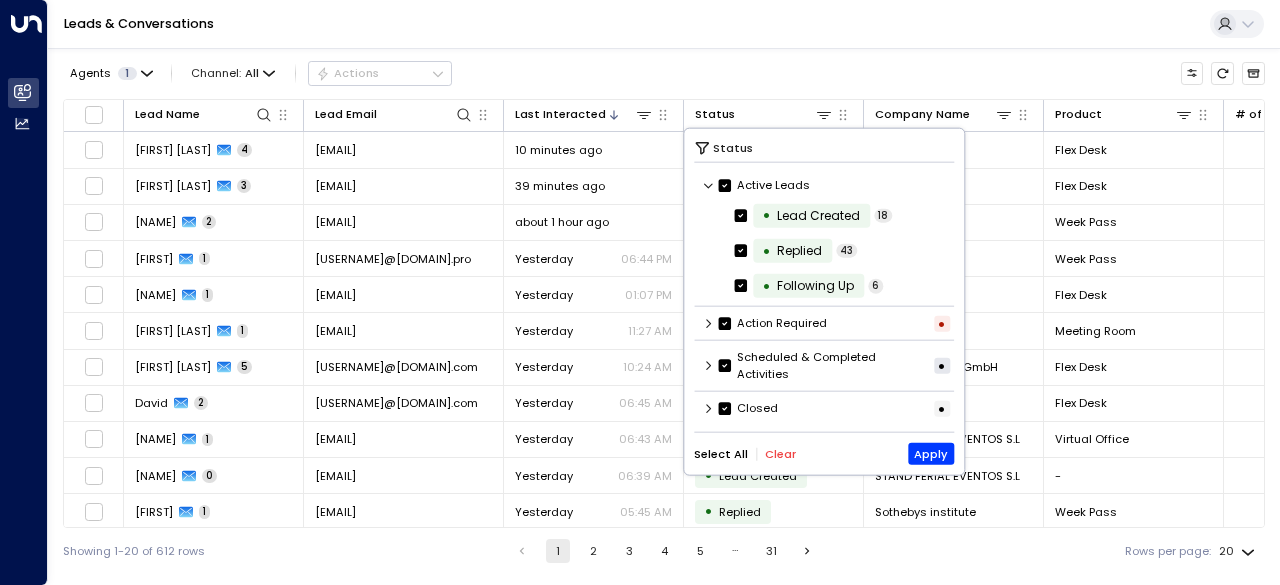 click on "Active Leads" at bounding box center (824, 185) 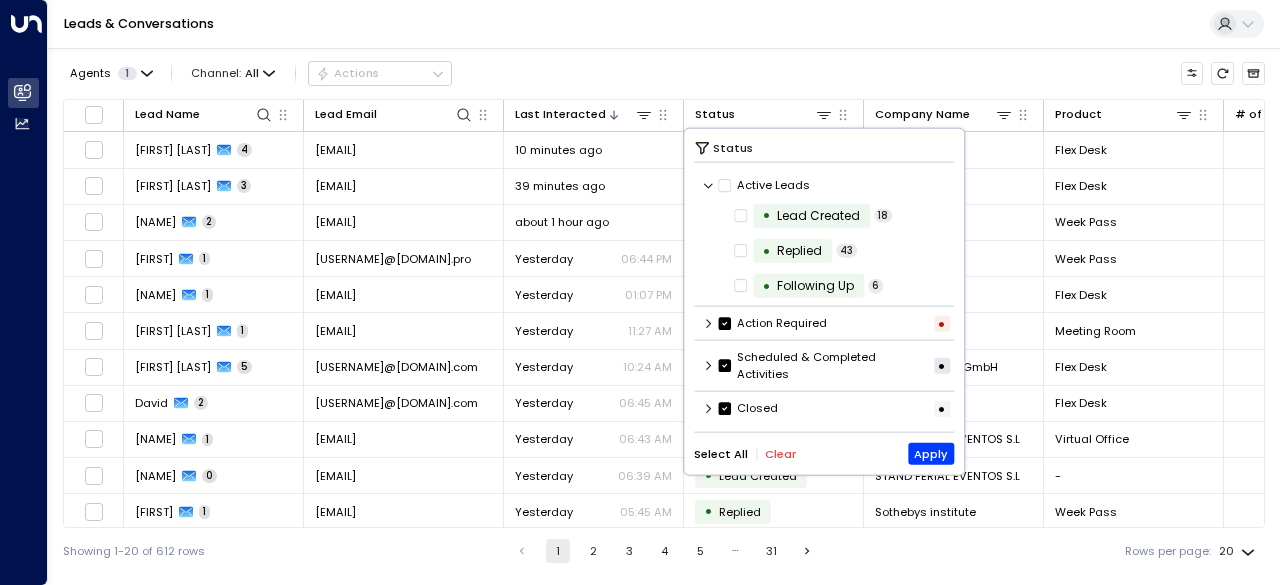 click 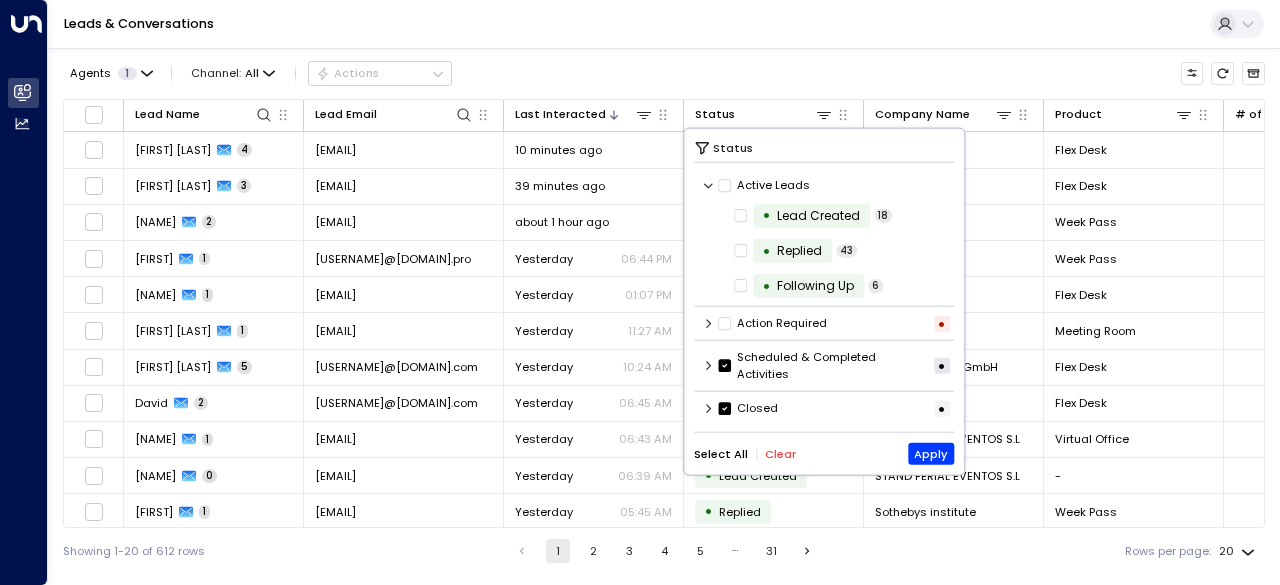click on "Scheduled & Completed Activities •" at bounding box center [824, 366] 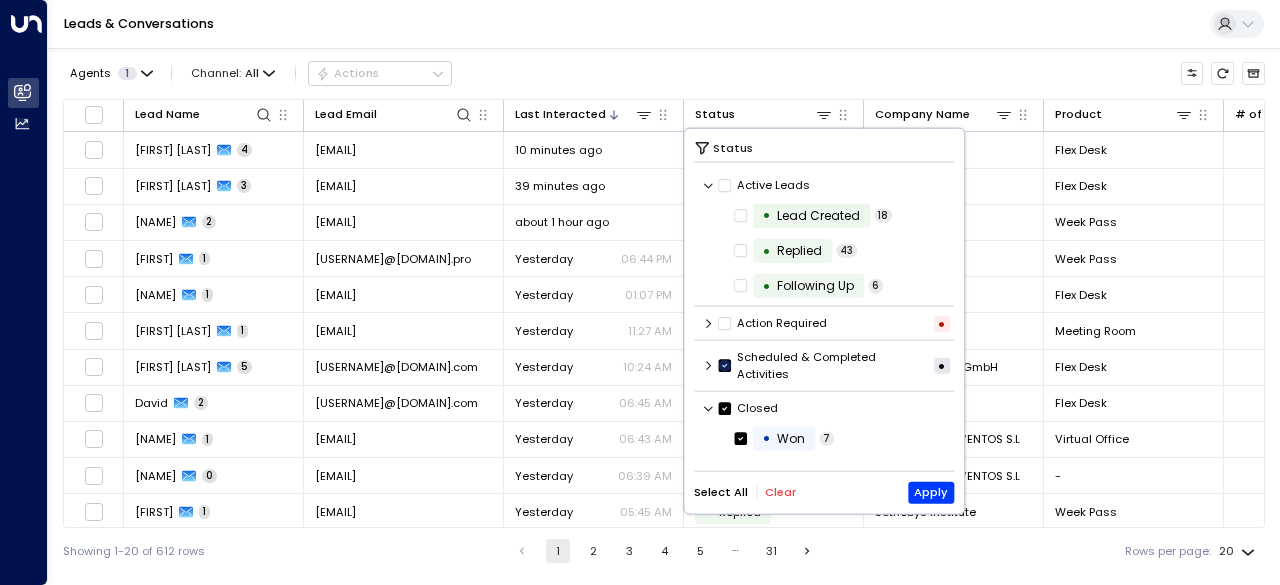 click 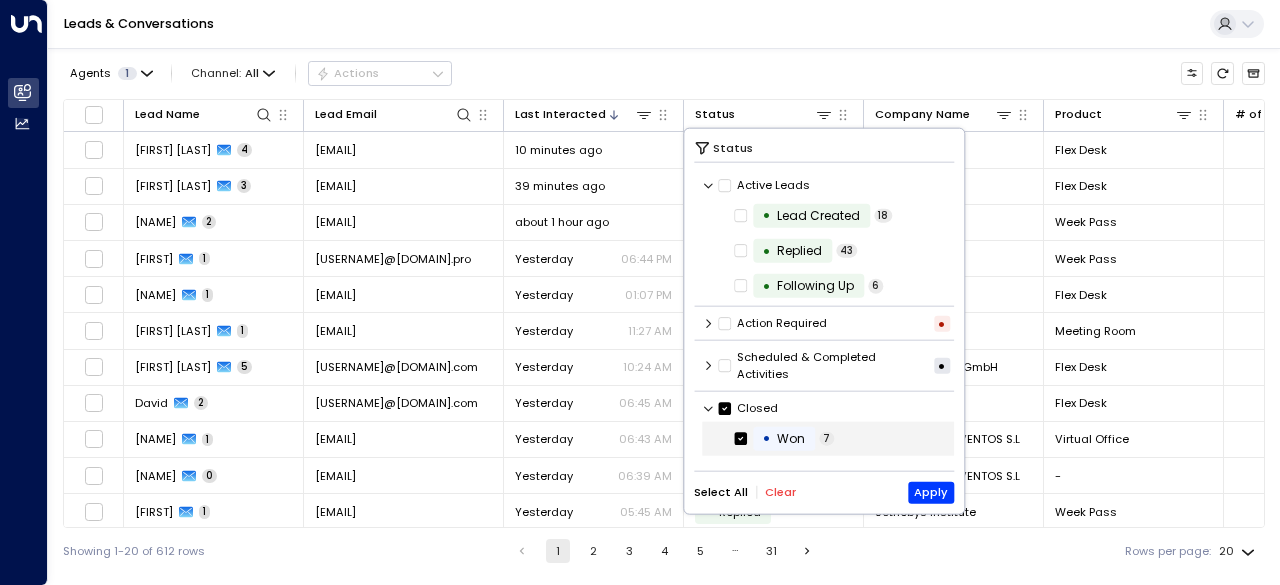 scroll, scrollTop: 101, scrollLeft: 0, axis: vertical 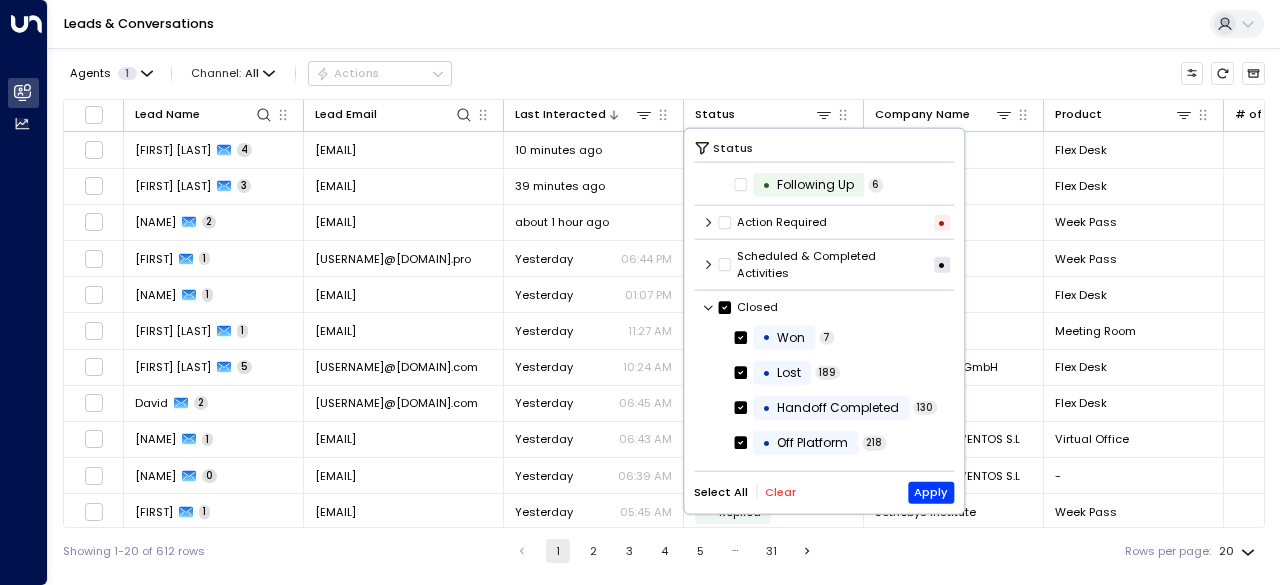 click on "Closed" at bounding box center (824, 307) 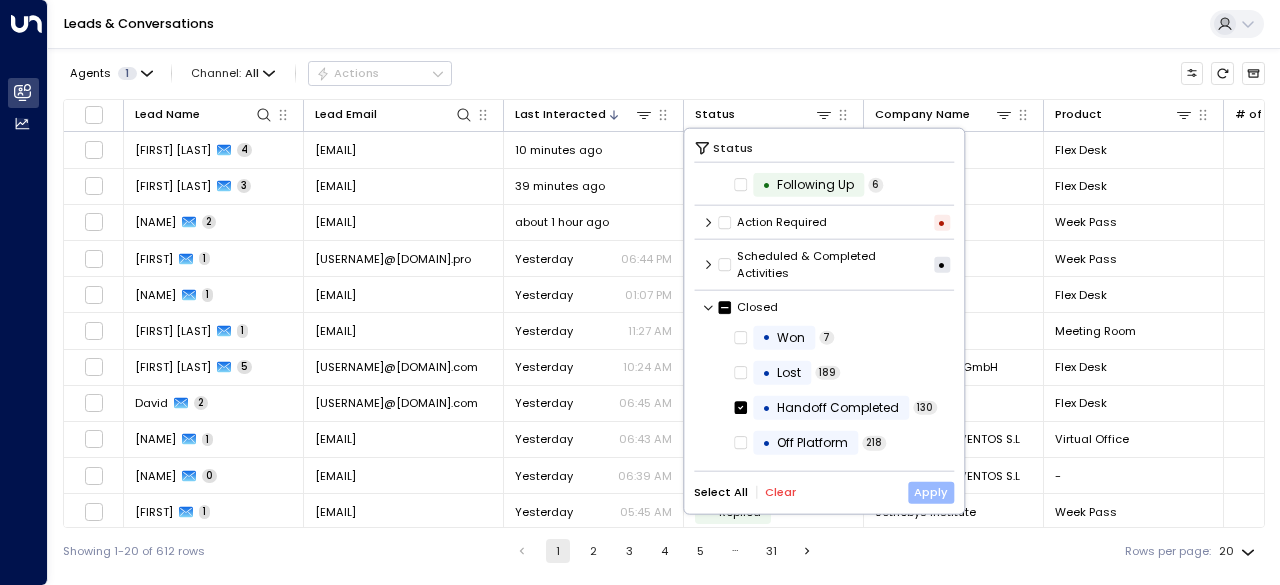 click on "Apply" at bounding box center [931, 492] 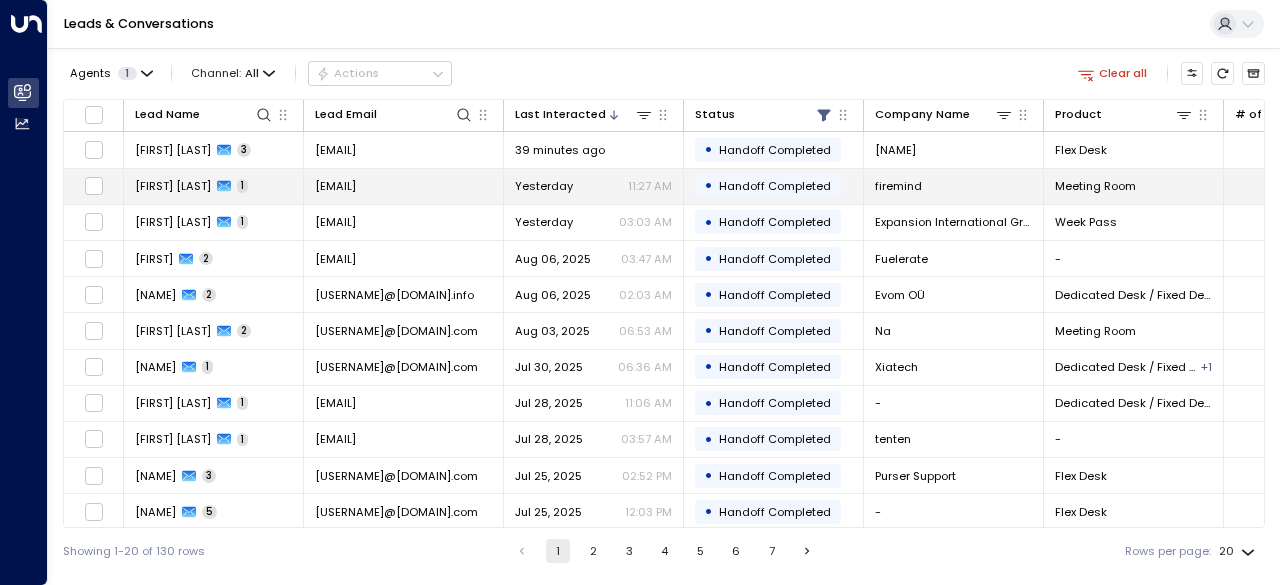 click on "[FIRST] [LAST]" at bounding box center [173, 186] 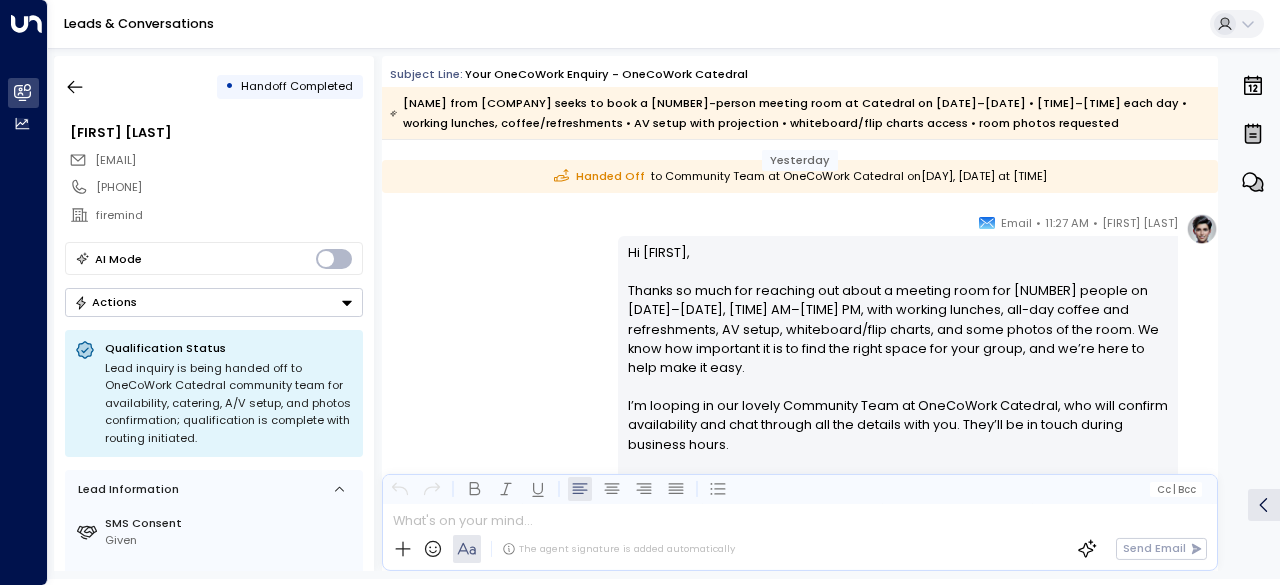 scroll, scrollTop: 301, scrollLeft: 0, axis: vertical 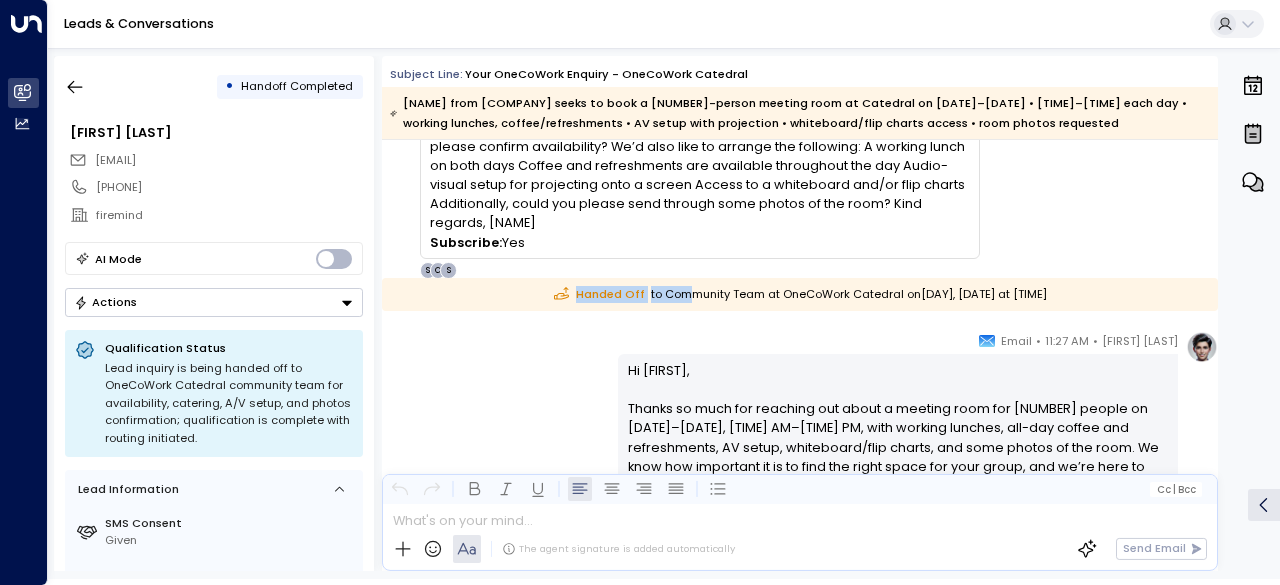 drag, startPoint x: 508, startPoint y: 287, endPoint x: 659, endPoint y: 303, distance: 151.84532 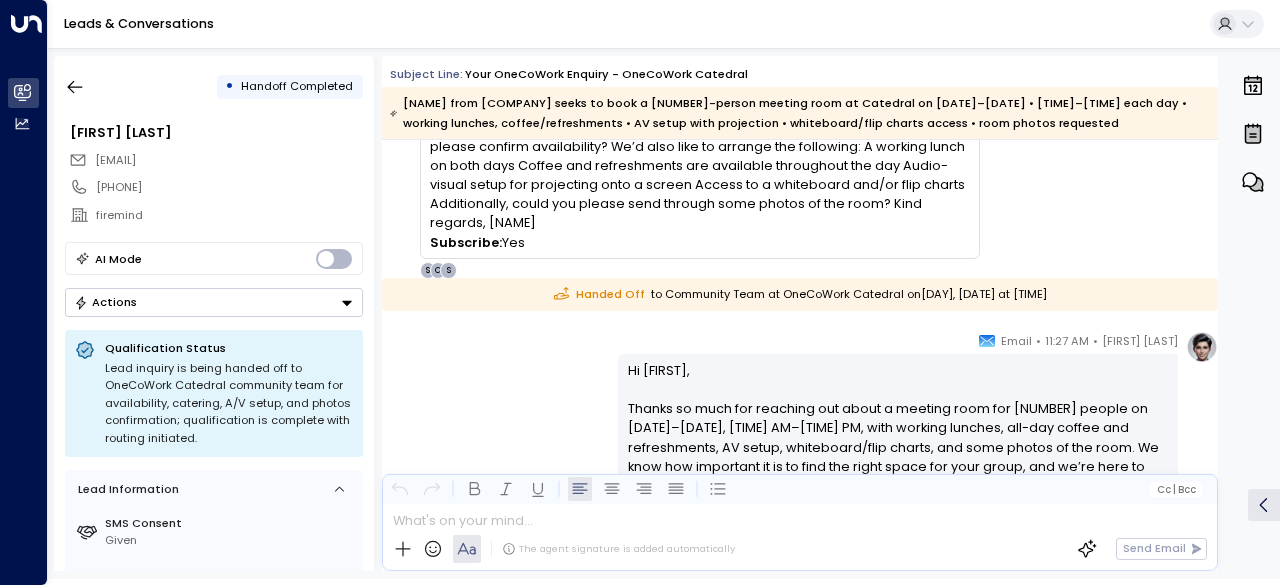 click on "Yesterday Trigger Email • • [TIME] • Email New tour booking: Location: Catedral Full Name: [NAME] Mobile: [PHONE] Company name: [COMPANY] Size of Team: [NUMBER] Email: [EMAIL] Type of membership: Other Message: Hi, We’re looking to book a meeting room for [NUMBER] people on the [DATE] and [DATE] of [MONTH], from [TIME] AM to [TIME] PM each day. Could you please confirm availability? We’d also like to arrange the following: A working lunch on both days Coffee and refreshments are available throughout the day Audio-visual setup for projecting onto a screen Access to a whiteboard and/or flip charts Additionally, could you please send through some photos of the room? Kind regards, [NAME] Subscribe: Yes S C S Handed Off to Community Team at OneCoWork Catedral on [DAY], [DATE] at [TIME] [NAME] • [TIME] • Email Hi [NAME], Best, [NAME] Community Sales Associate www.onecowork.com + [NUMBER] S [NUMBER] E B" at bounding box center [800, 478] 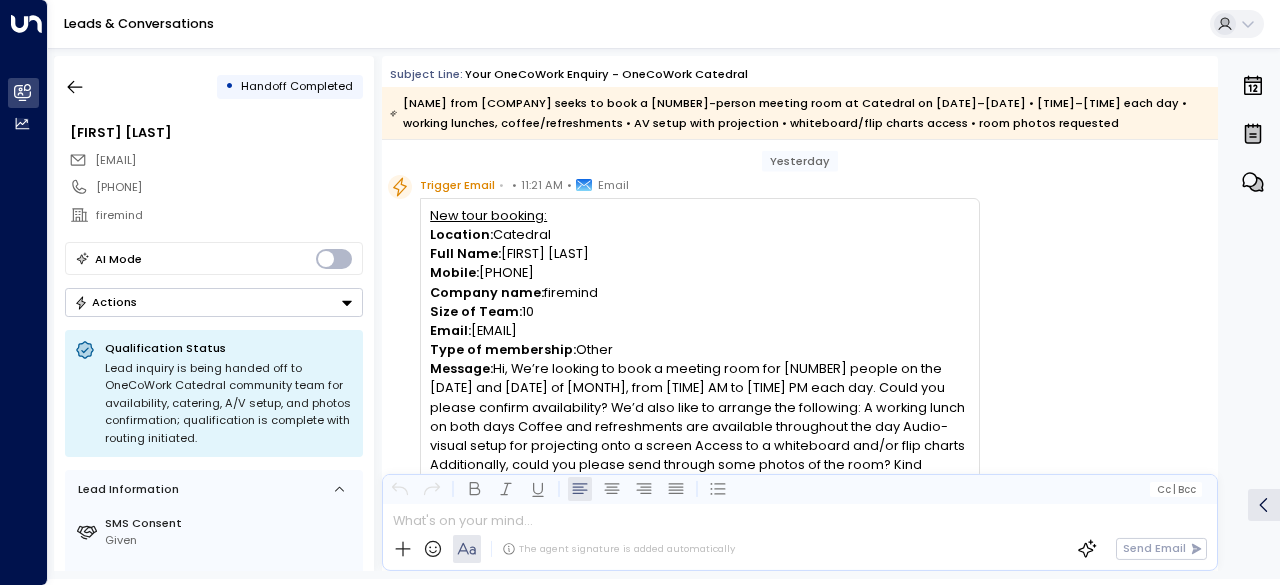 scroll, scrollTop: 45, scrollLeft: 0, axis: vertical 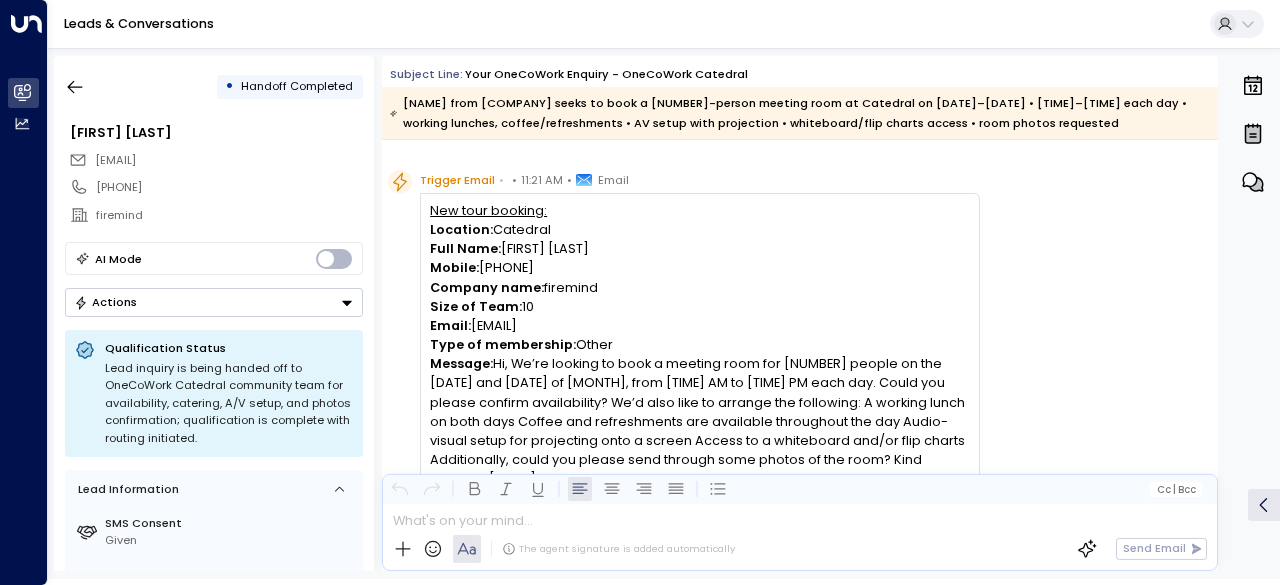 drag, startPoint x: 682, startPoint y: 320, endPoint x: 474, endPoint y: 318, distance: 208.00961 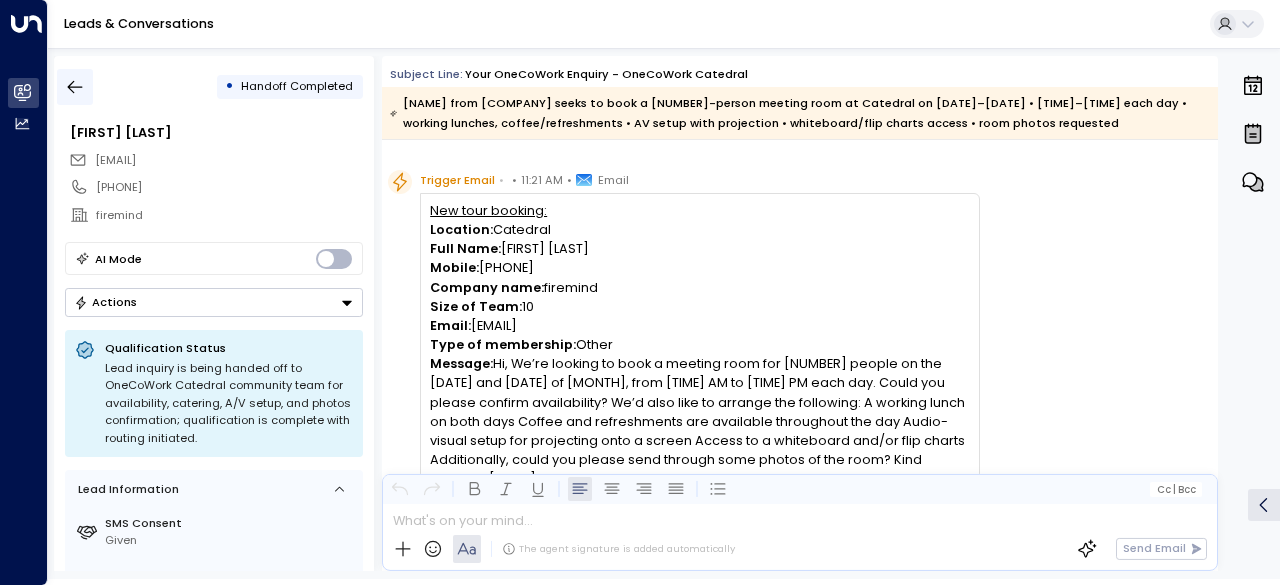 click 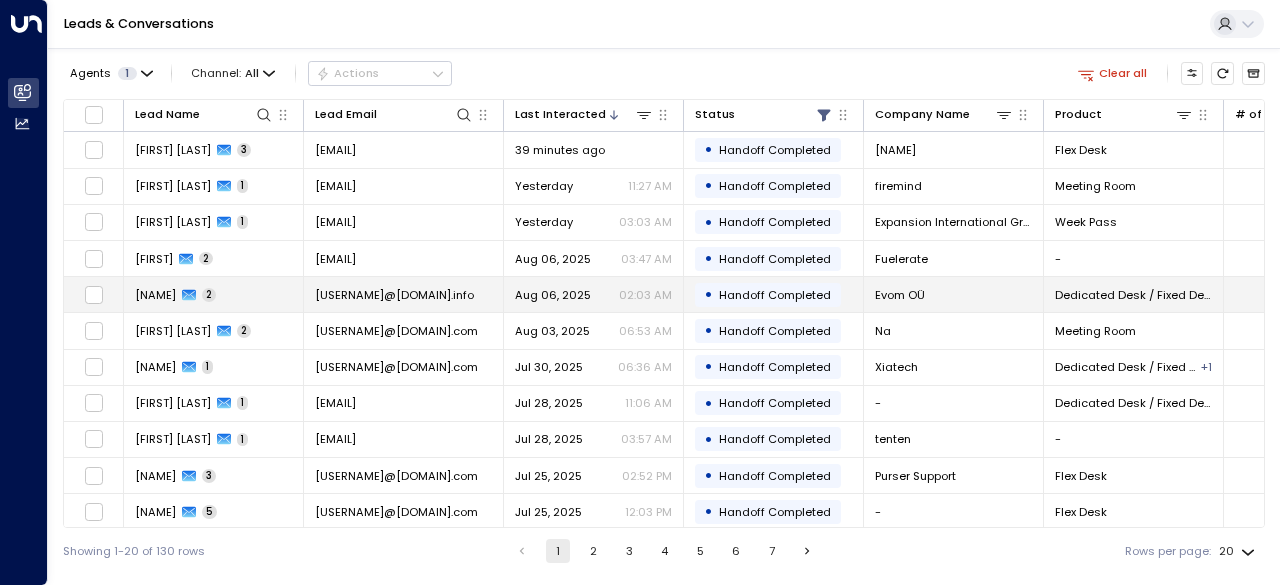 click on "[NAME]" at bounding box center [155, 295] 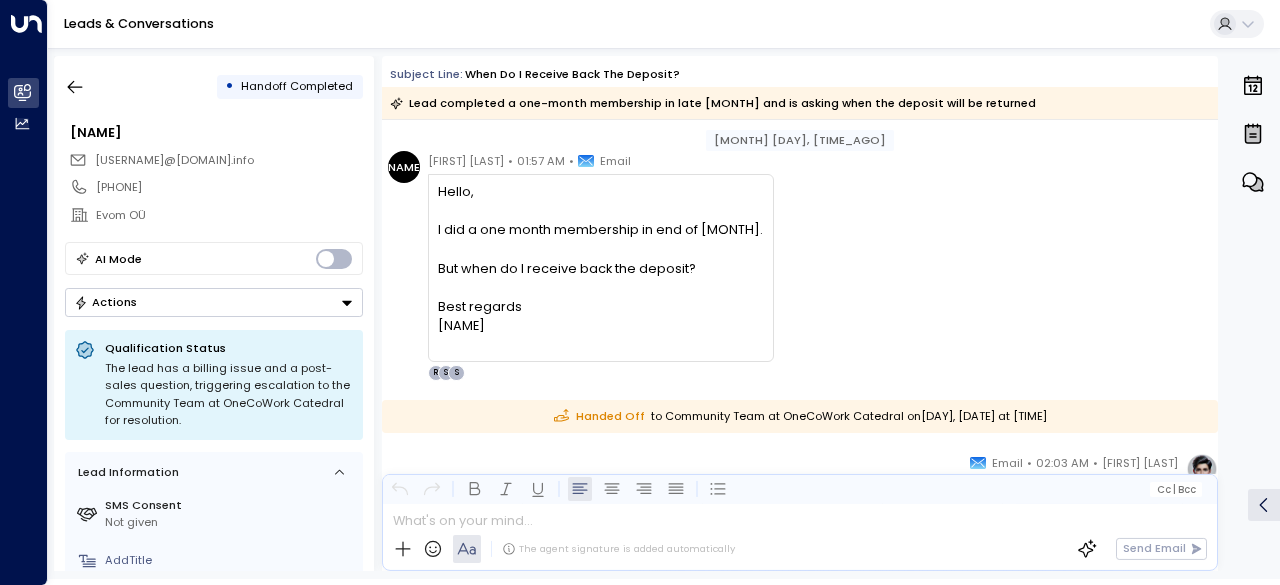 scroll, scrollTop: 0, scrollLeft: 0, axis: both 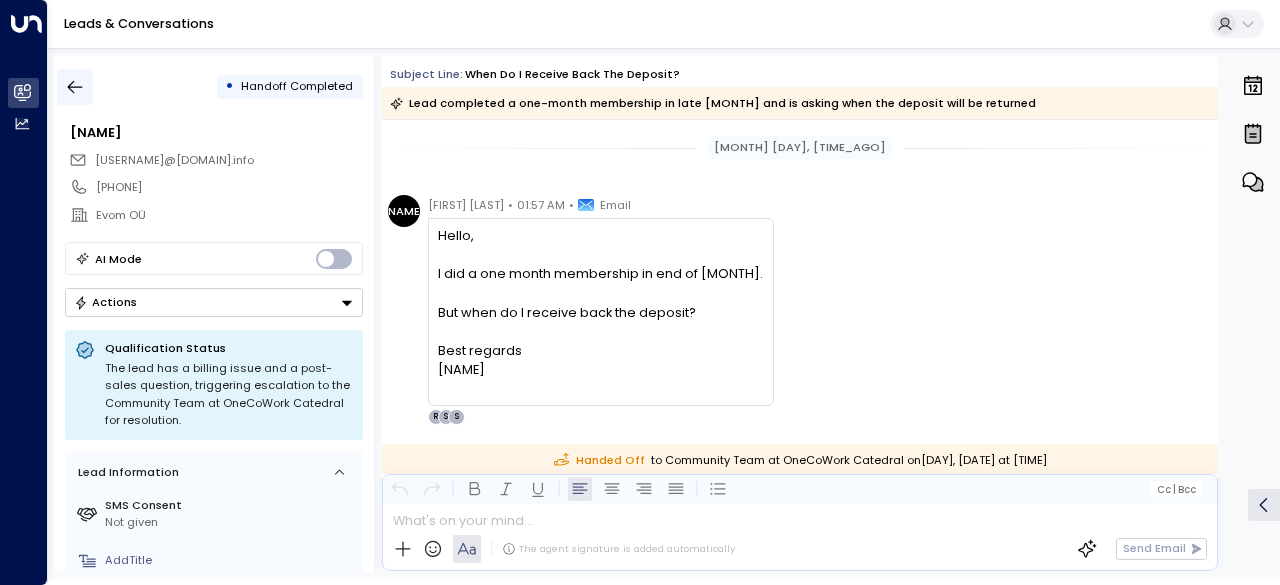click 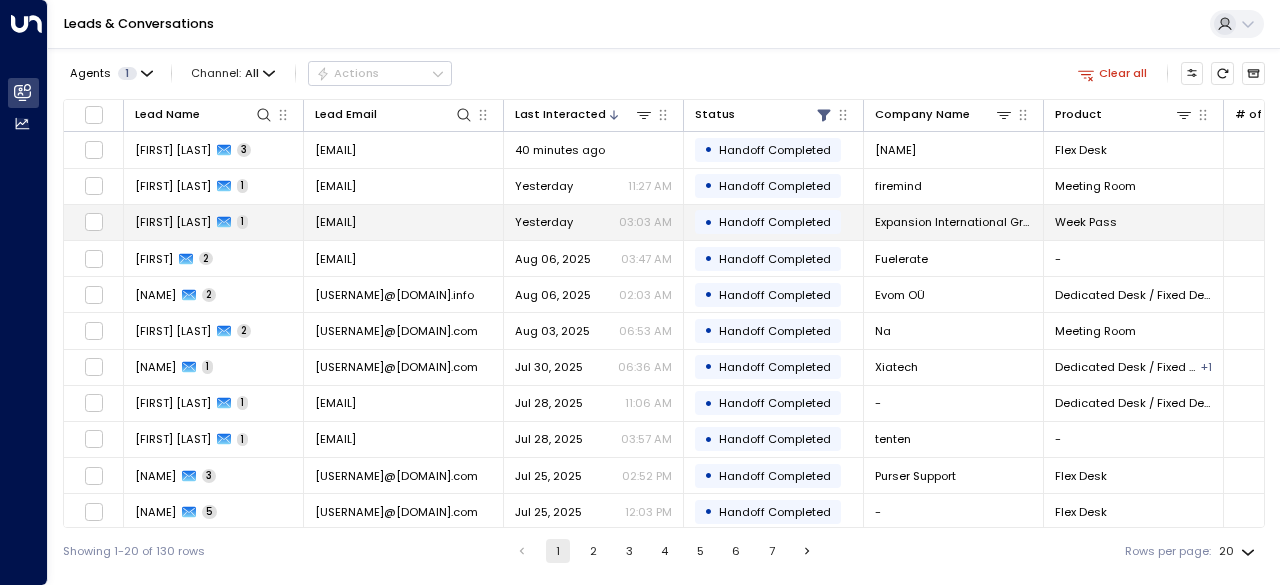 click on "[FIRST] [LAST]" at bounding box center (173, 222) 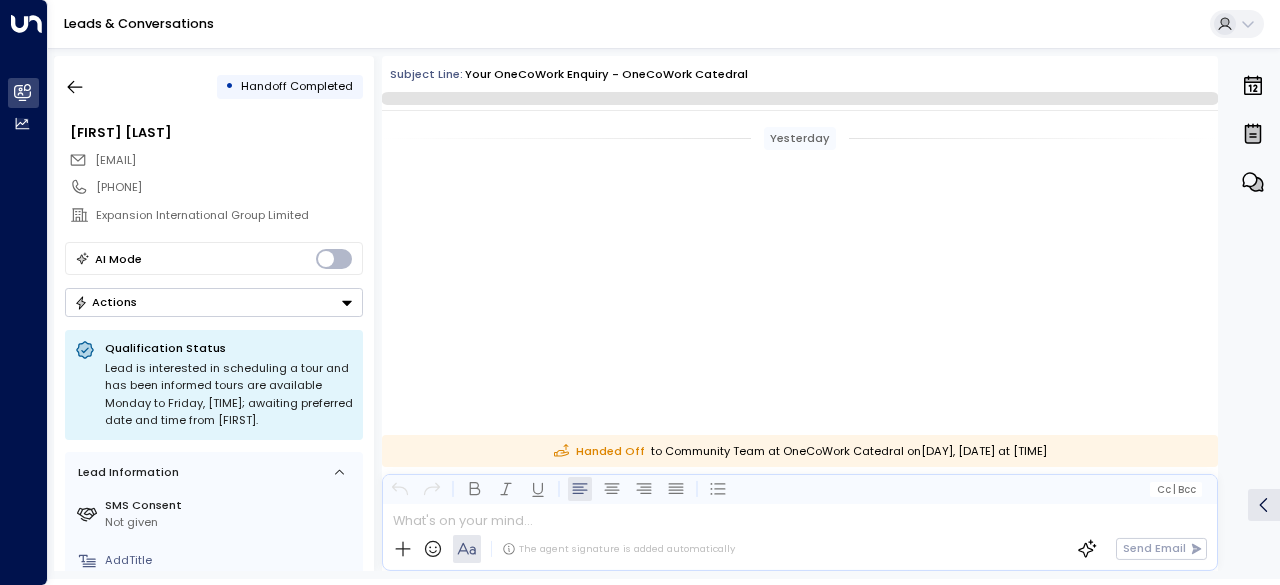 scroll, scrollTop: 722, scrollLeft: 0, axis: vertical 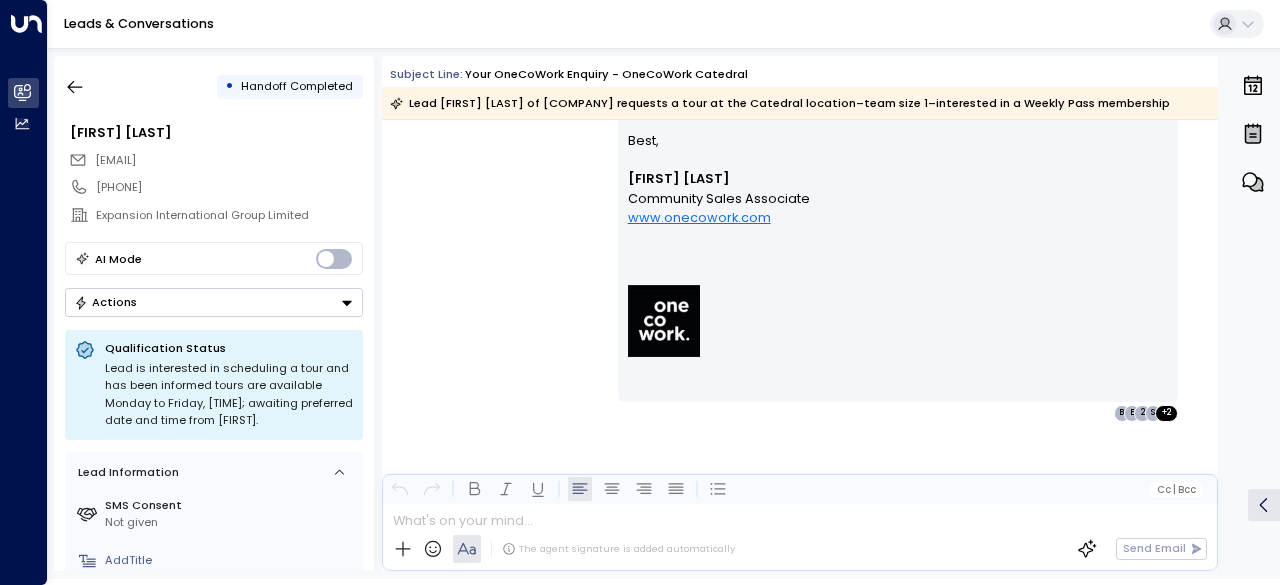 click on "[EMAIL]" at bounding box center (115, 160) 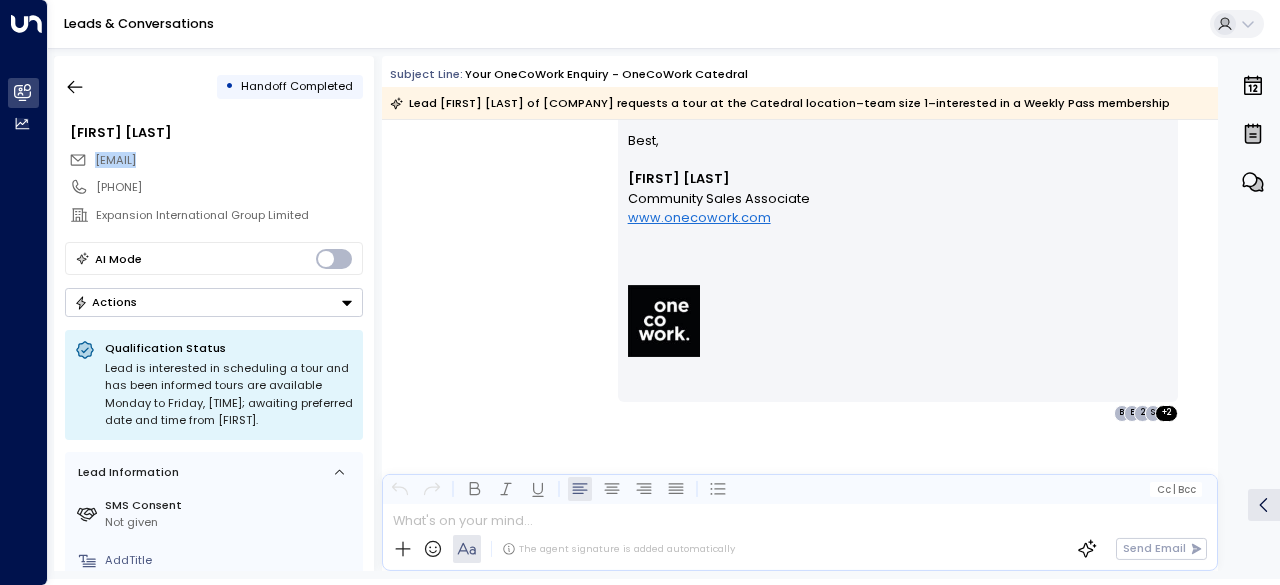 click on "[EMAIL]" at bounding box center [115, 160] 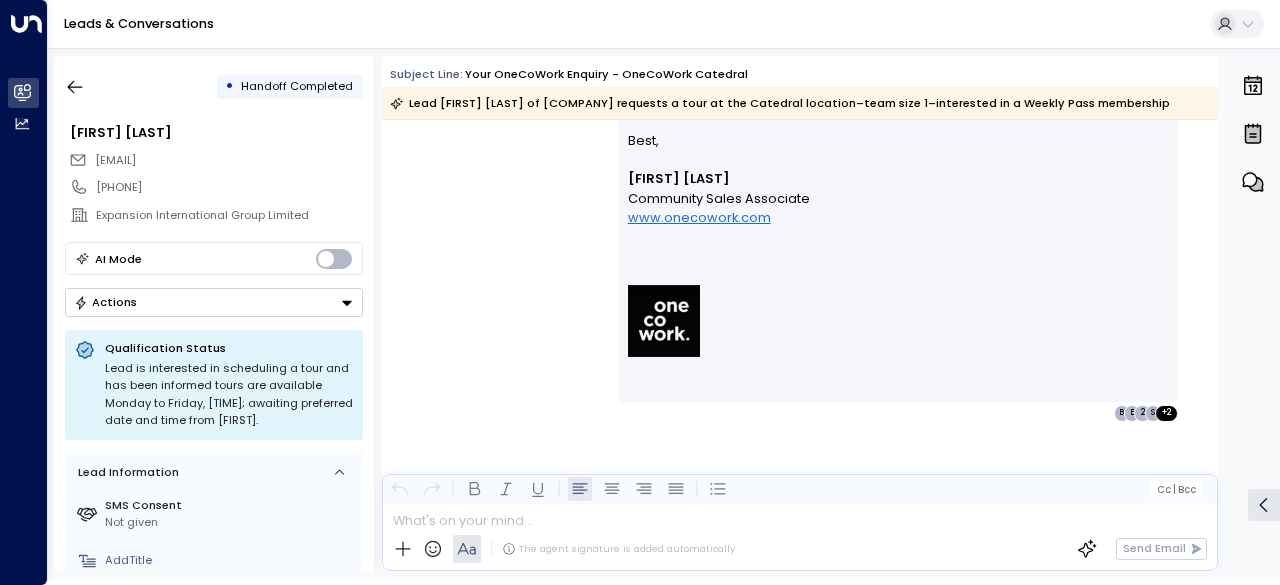 drag, startPoint x: 505, startPoint y: 398, endPoint x: 464, endPoint y: 386, distance: 42.72002 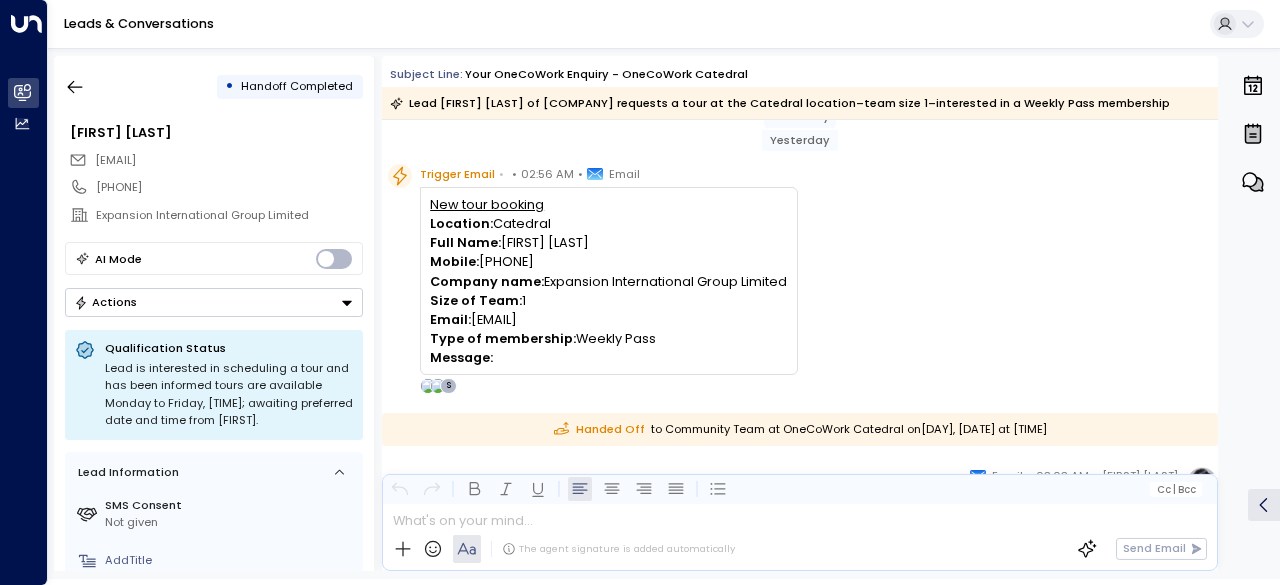 scroll, scrollTop: 0, scrollLeft: 0, axis: both 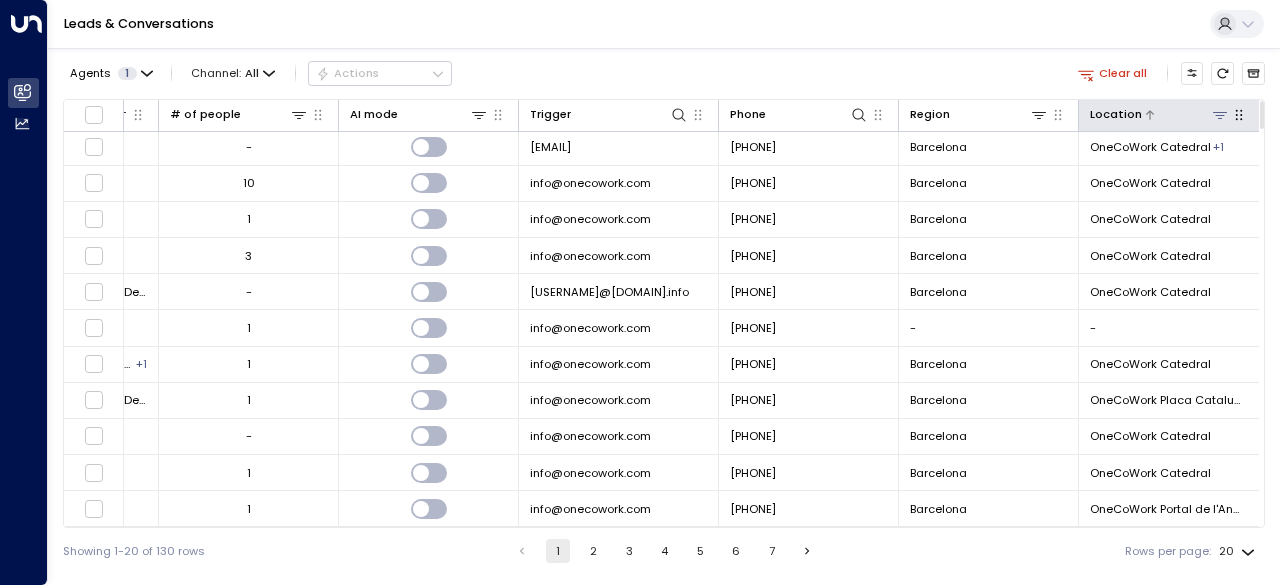 click 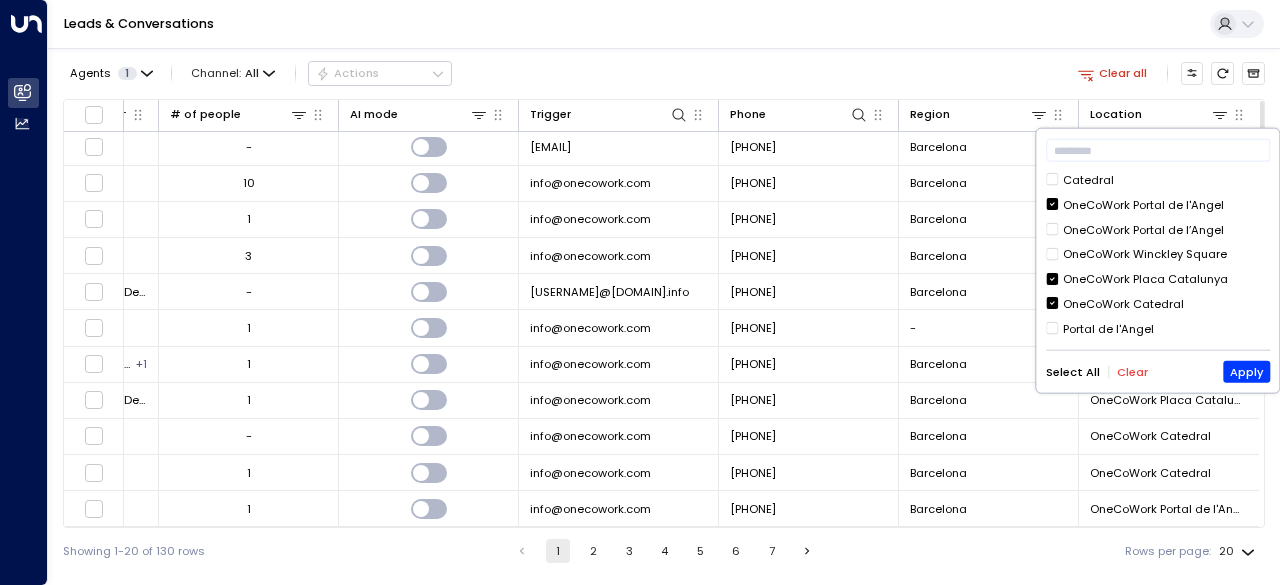 click on "OneCoWork Portal de l'Angel" at bounding box center (1143, 204) 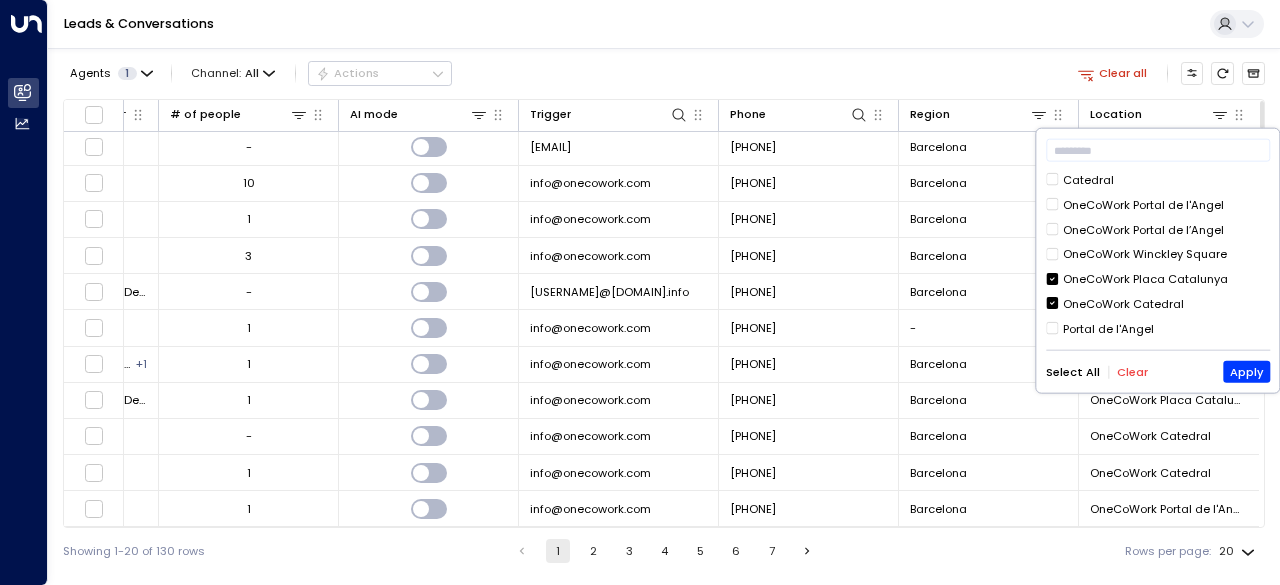 click on "OneCoWork Placa Catalunya" at bounding box center [1145, 279] 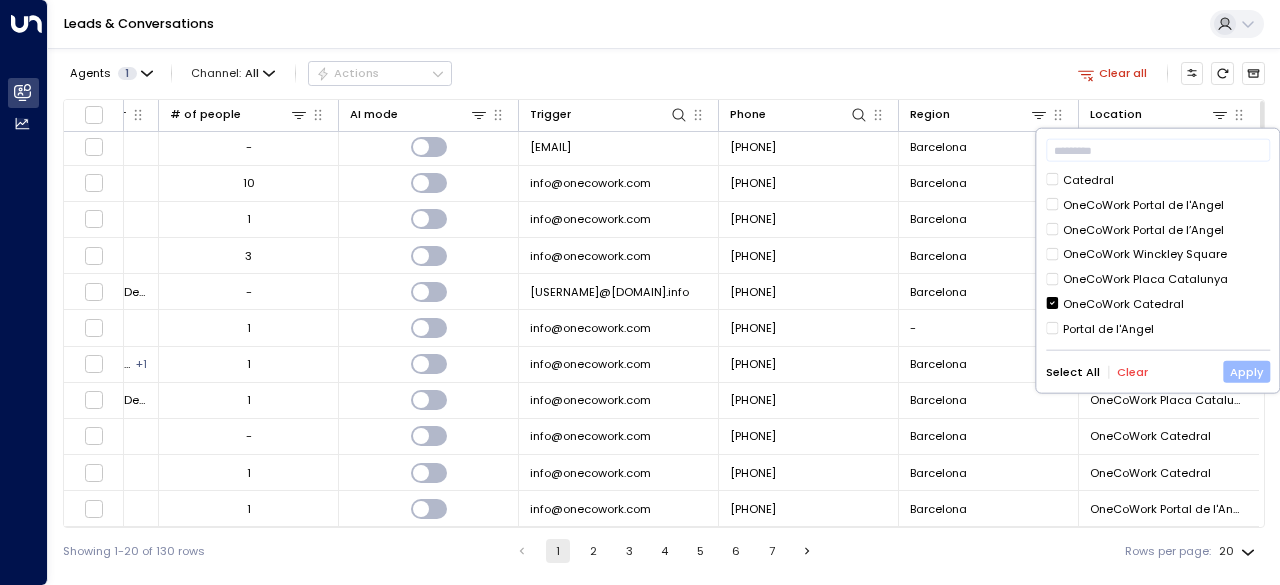 click on "Apply" at bounding box center [1246, 372] 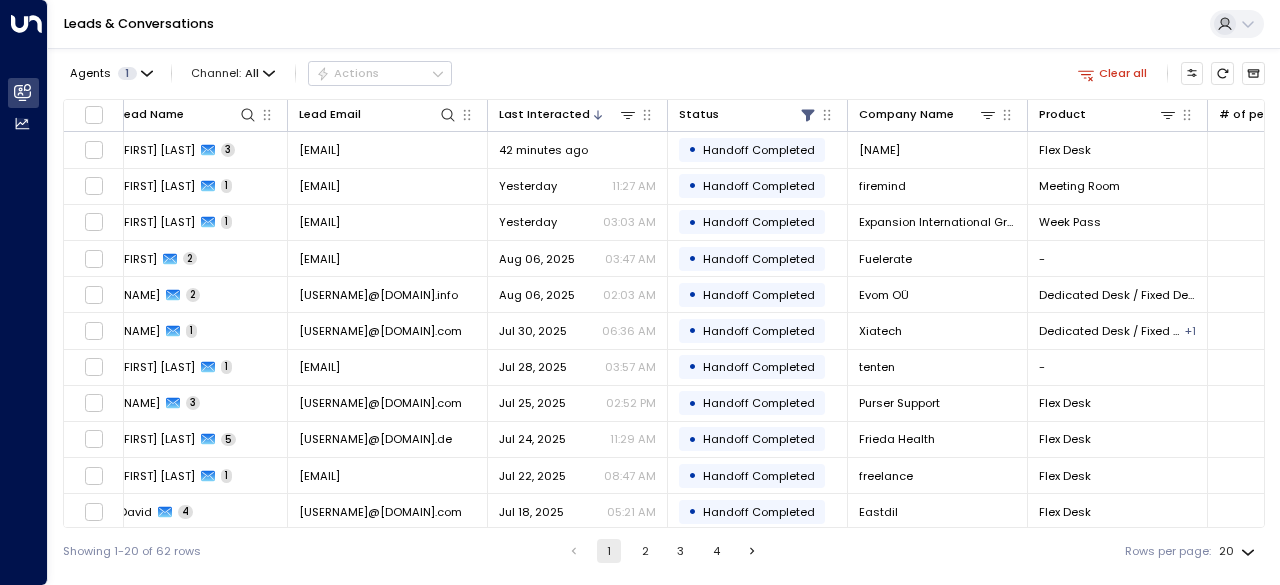 scroll, scrollTop: 0, scrollLeft: 0, axis: both 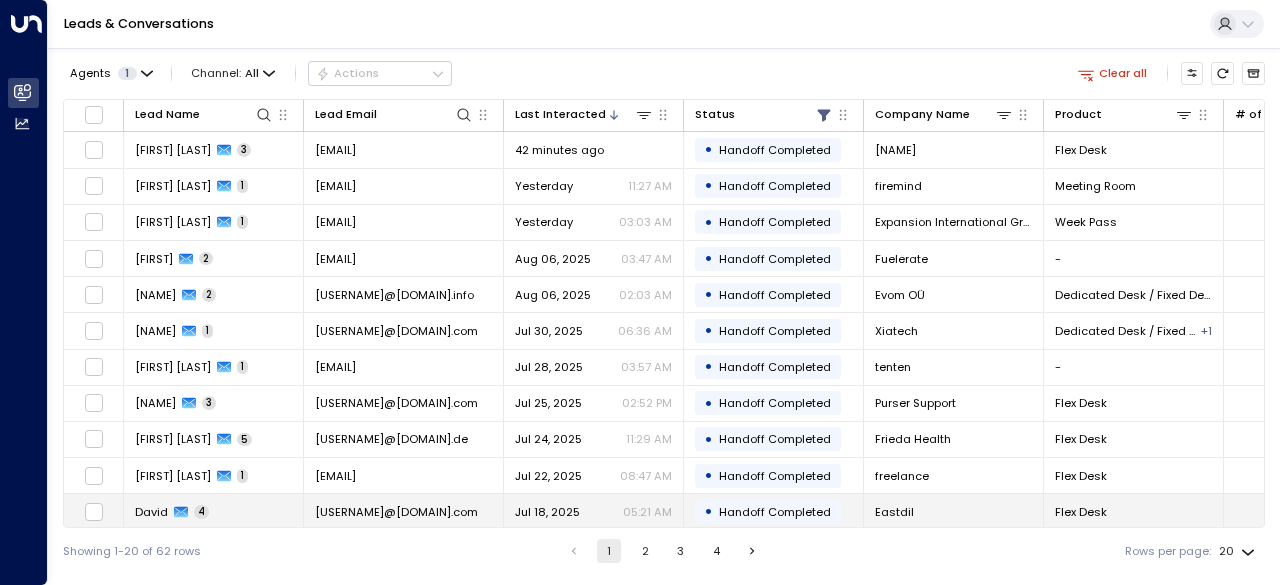 drag, startPoint x: 648, startPoint y: 553, endPoint x: 737, endPoint y: 505, distance: 101.118744 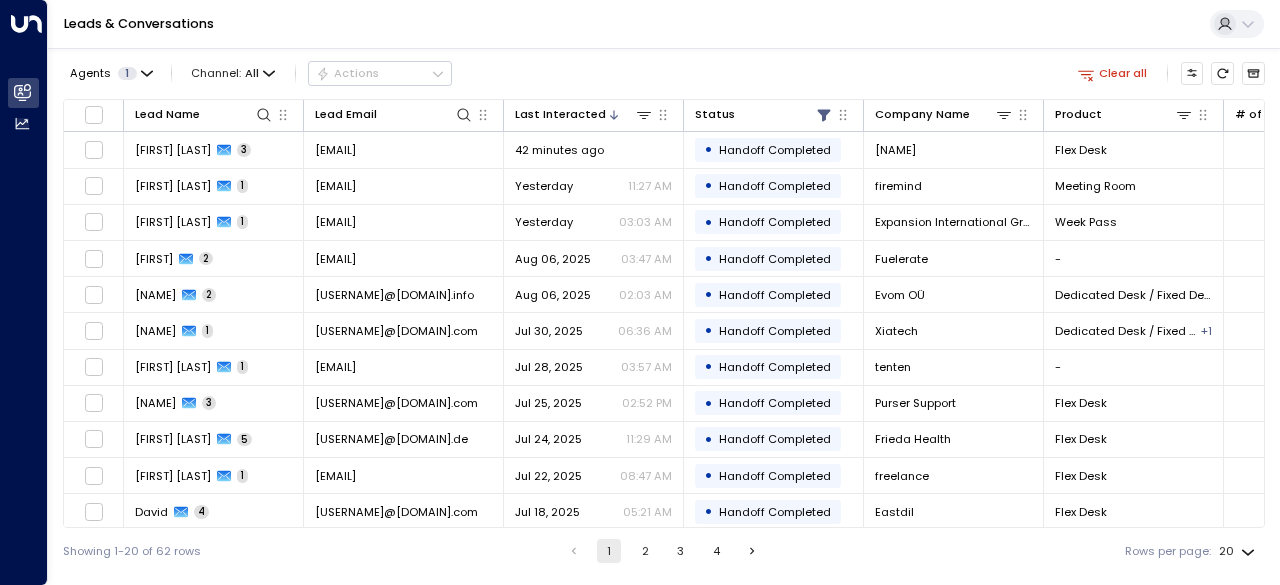 click on "Overview Leads & Conversations Leads & Conversations Analytics Analytics Leads & Conversations Agents   1 Channel: All   Actions Clear all Lead Name Lead Email Last Interacted Status Company Name Product # of people AI mode Trigger Phone Region Location [NAME] [NUMBER] [EMAIL] [TIME] • Handoff Completed [NAME] Flex Desk - [EMAIL] [PHONE] Barcelona OneCoWork Catedral + 1 [NAME] 1 [EMAIL] Yesterday [TIME] • Handoff Completed [COMPANY] Meeting Room 10 info@onecowork.com [PHONE] Barcelona OneCoWork Catedral [NAME] 1 [EMAIL] Yesterday [TIME] • Handoff Completed [COMPANY] Week Pass 1 info@onecowork.com [PHONE] Barcelona OneCoWork Catedral [NAME] 2 [EMAIL] [DATE] [TIME] • Handoff Completed [COMPANY] - [NUMBER] +" at bounding box center [640, 287] 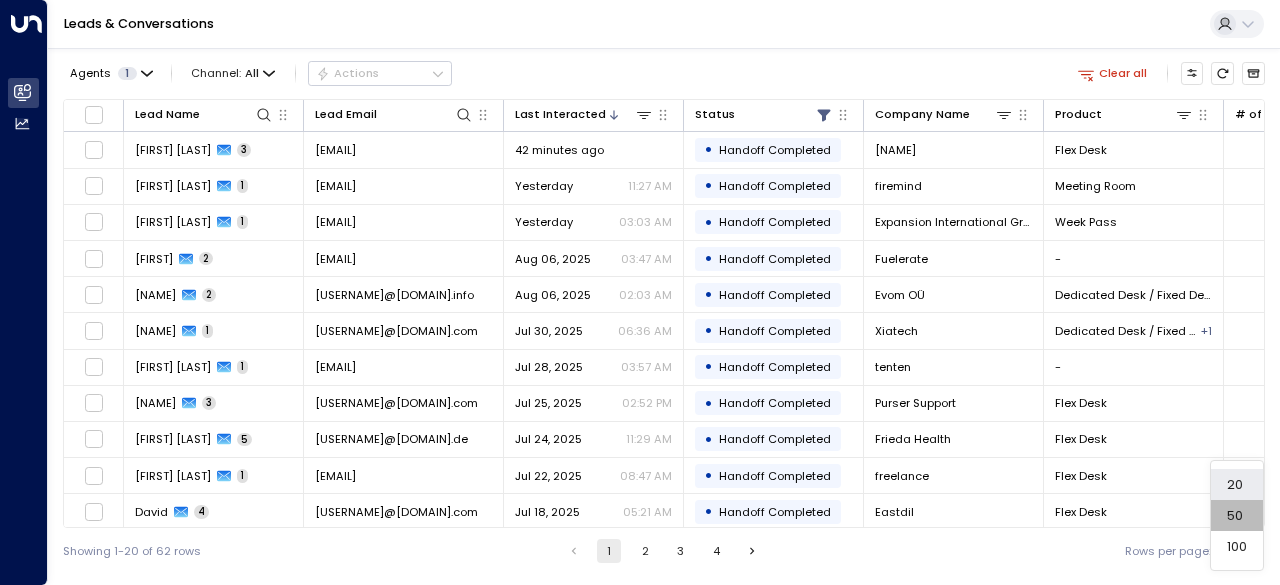 click on "50" at bounding box center [1237, 515] 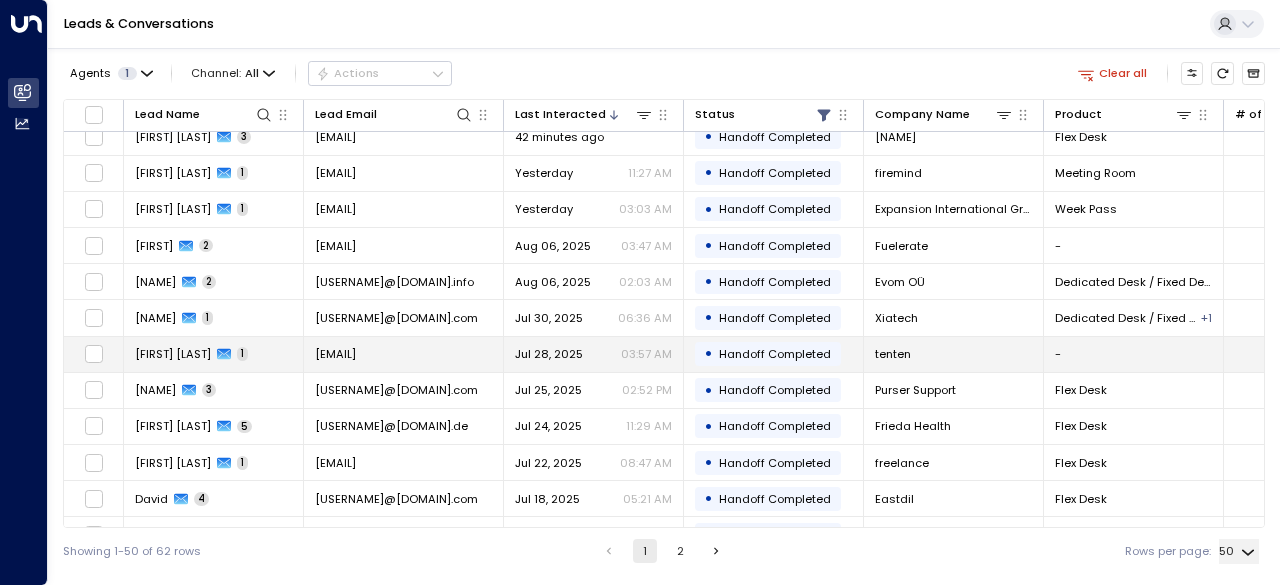 scroll, scrollTop: 0, scrollLeft: 0, axis: both 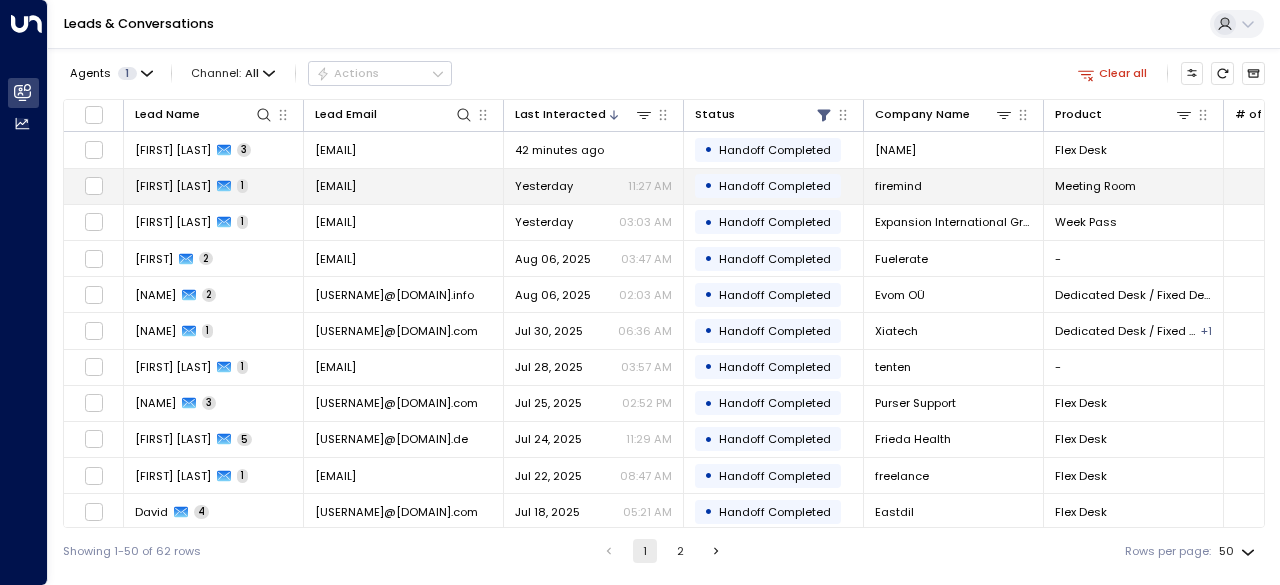 click on "[FIRST] [LAST]" at bounding box center (173, 186) 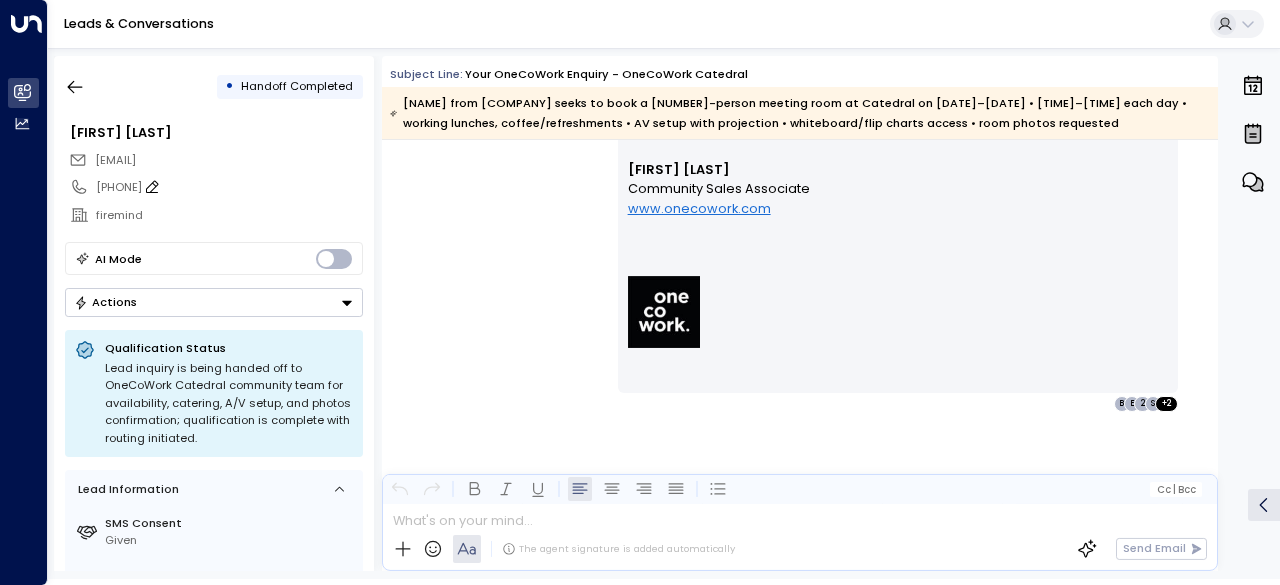 scroll, scrollTop: 848, scrollLeft: 0, axis: vertical 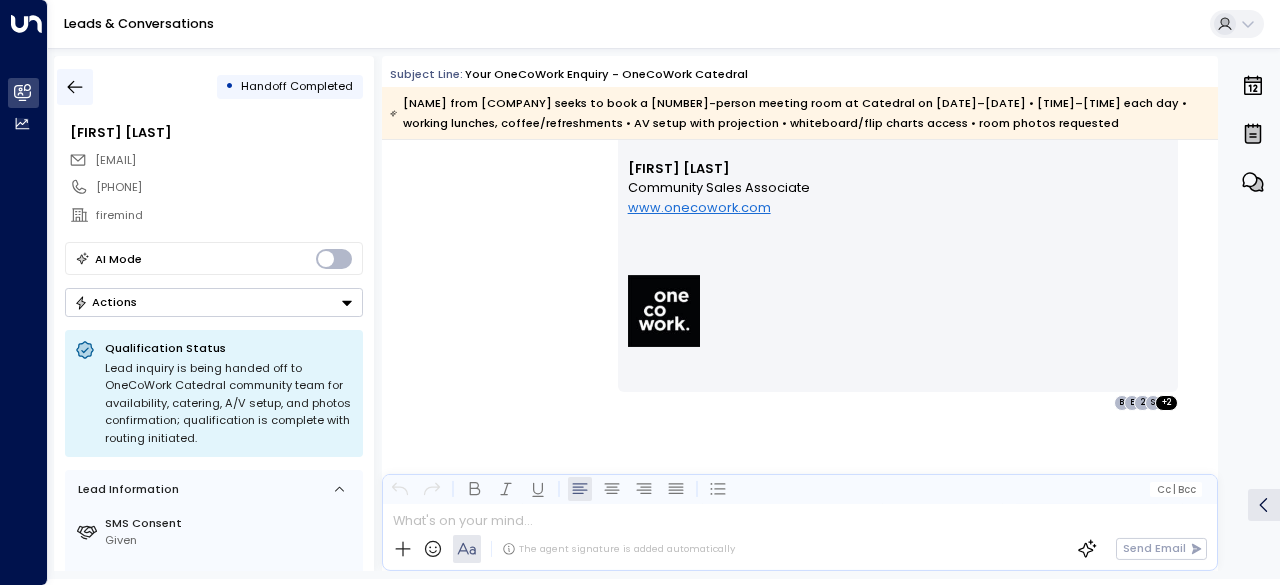 click 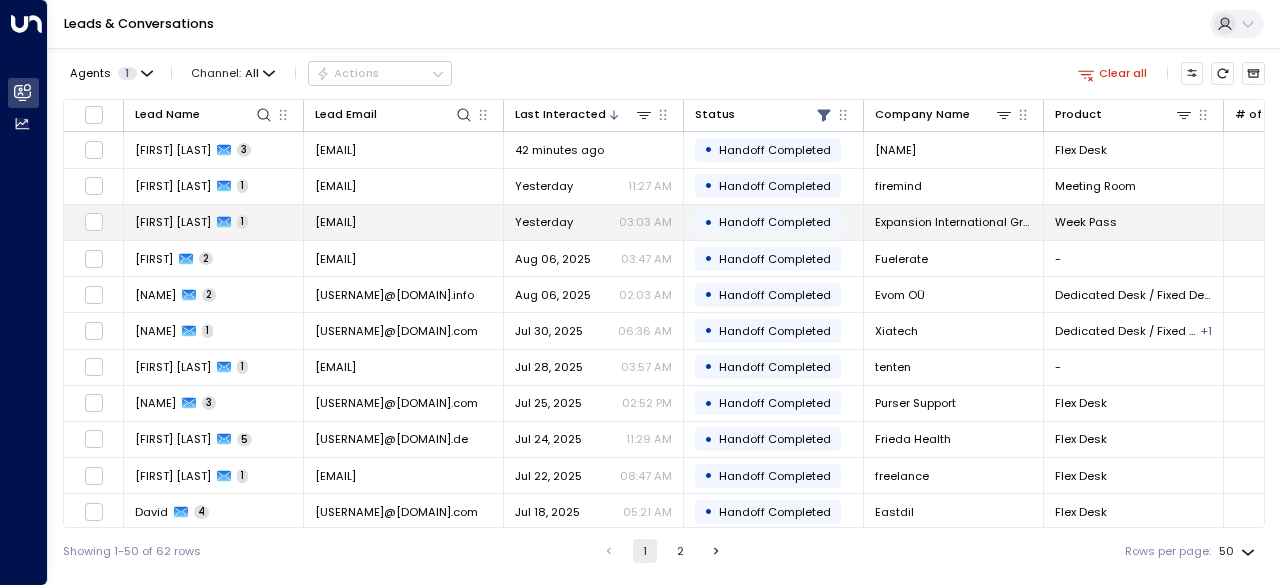 click on "[FIRST] [LAST]" at bounding box center (173, 222) 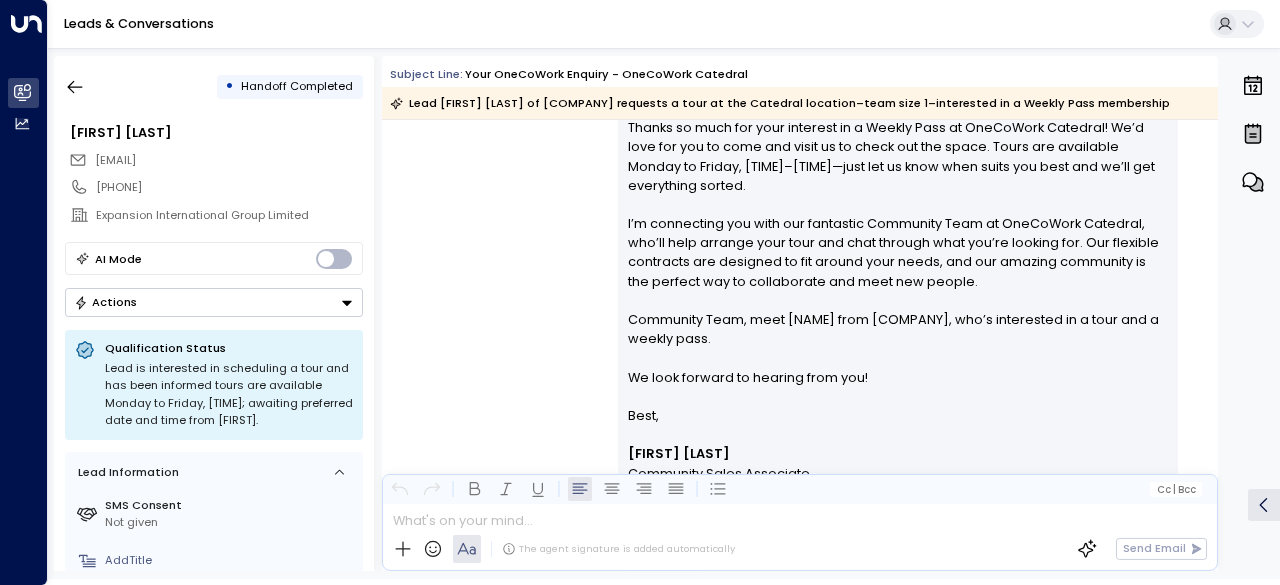 scroll, scrollTop: 446, scrollLeft: 0, axis: vertical 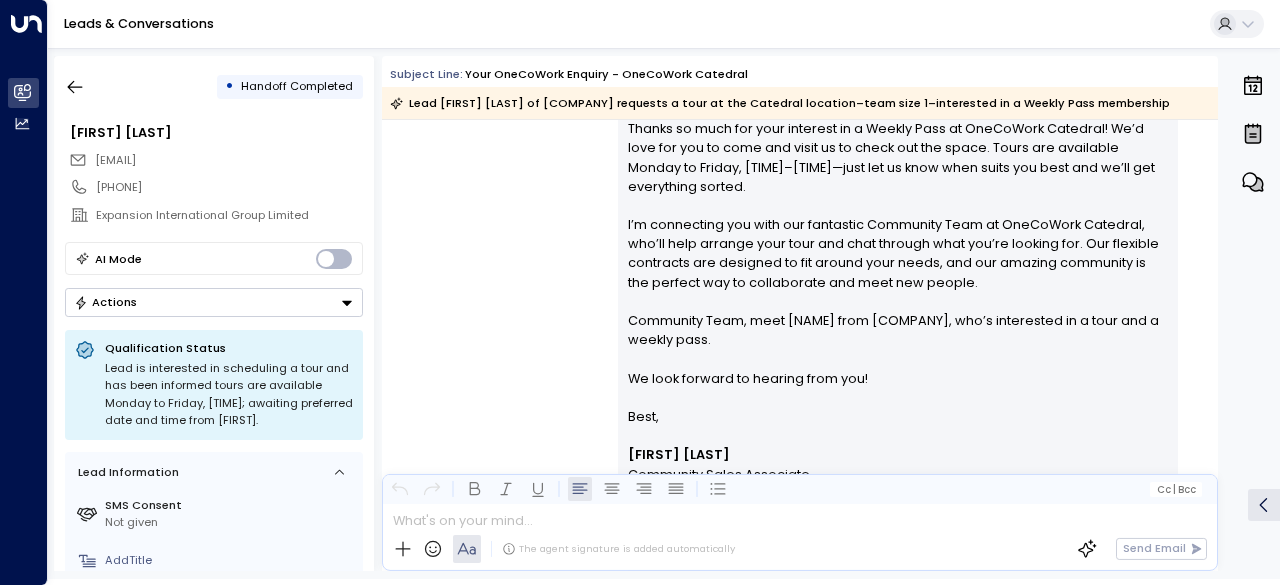 drag, startPoint x: 617, startPoint y: 241, endPoint x: 484, endPoint y: 305, distance: 147.59743 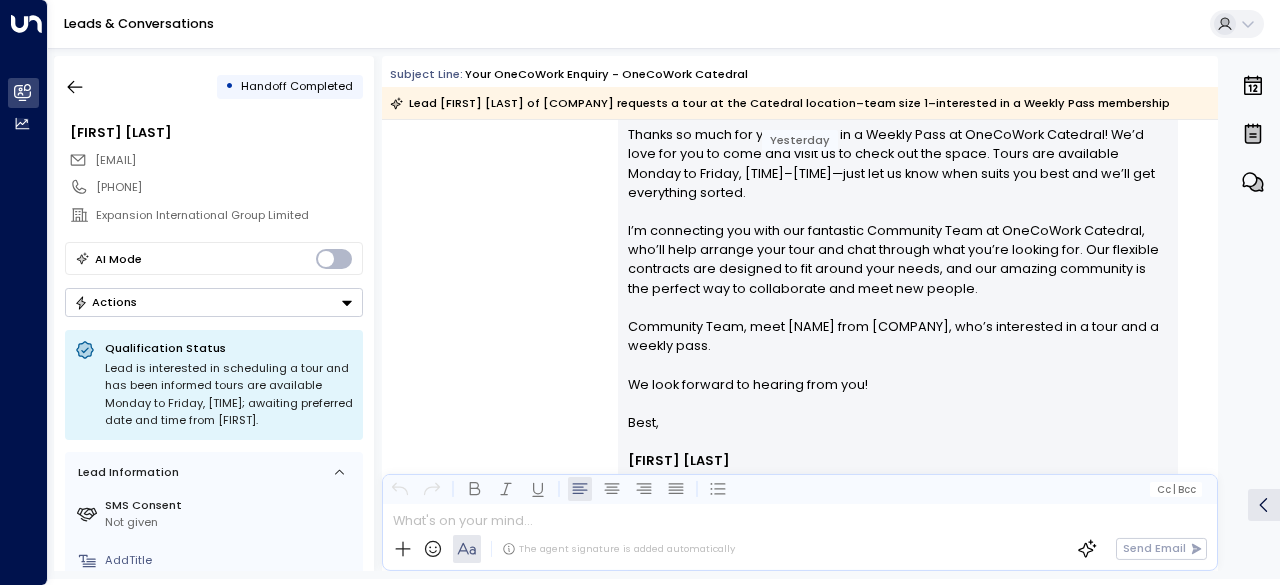 scroll, scrollTop: 438, scrollLeft: 0, axis: vertical 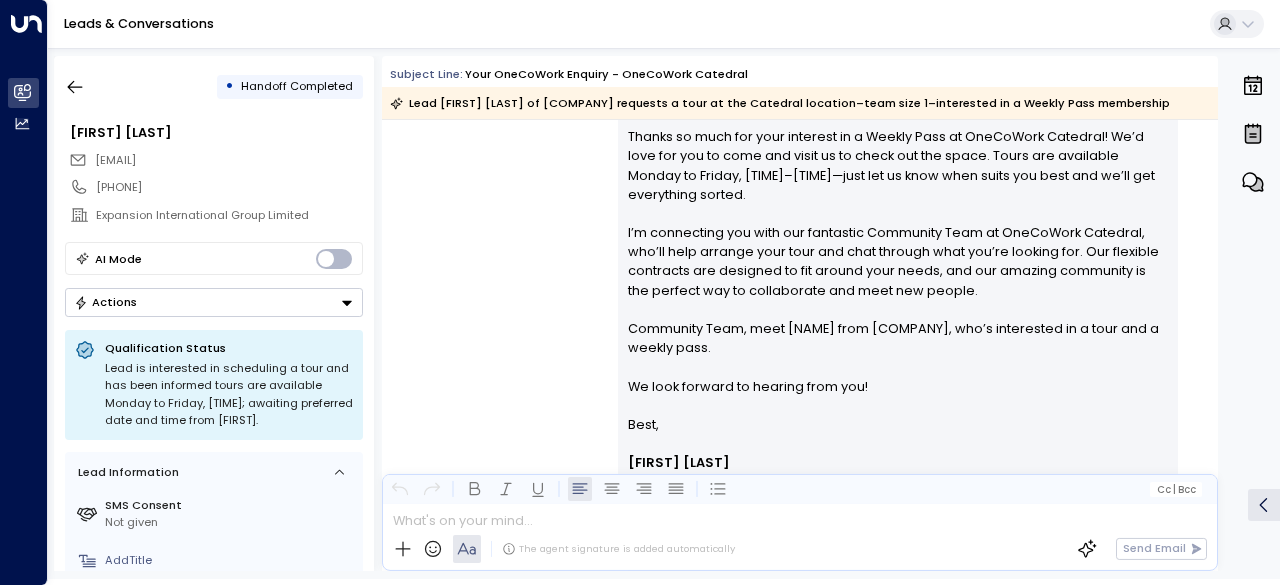 drag, startPoint x: 652, startPoint y: 337, endPoint x: 616, endPoint y: 289, distance: 60 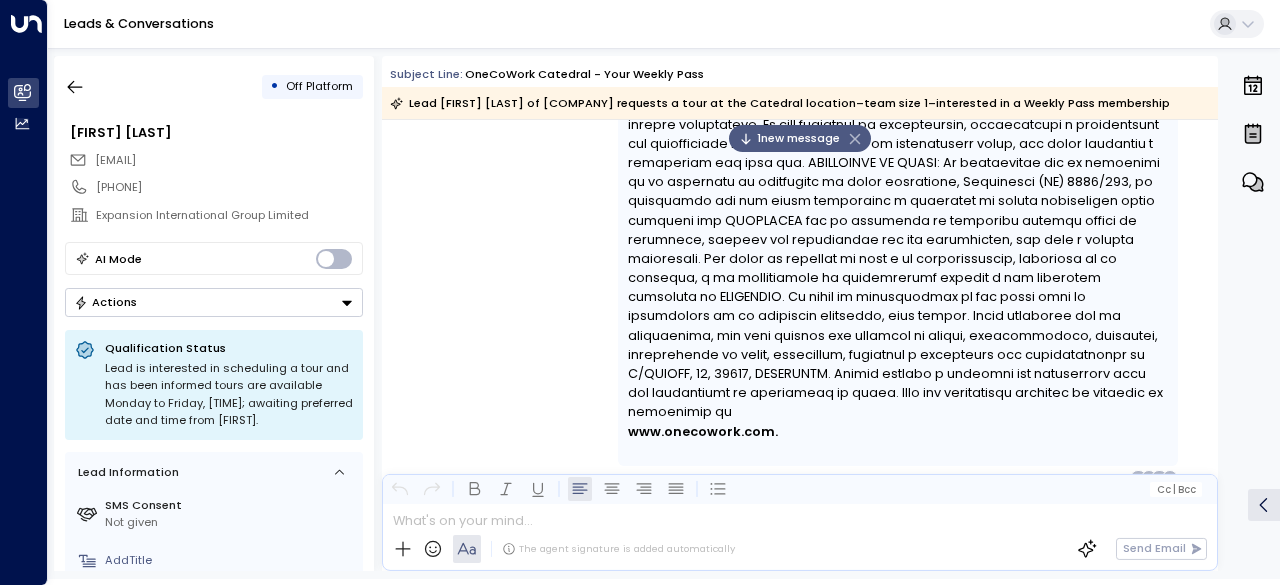 scroll, scrollTop: 2039, scrollLeft: 0, axis: vertical 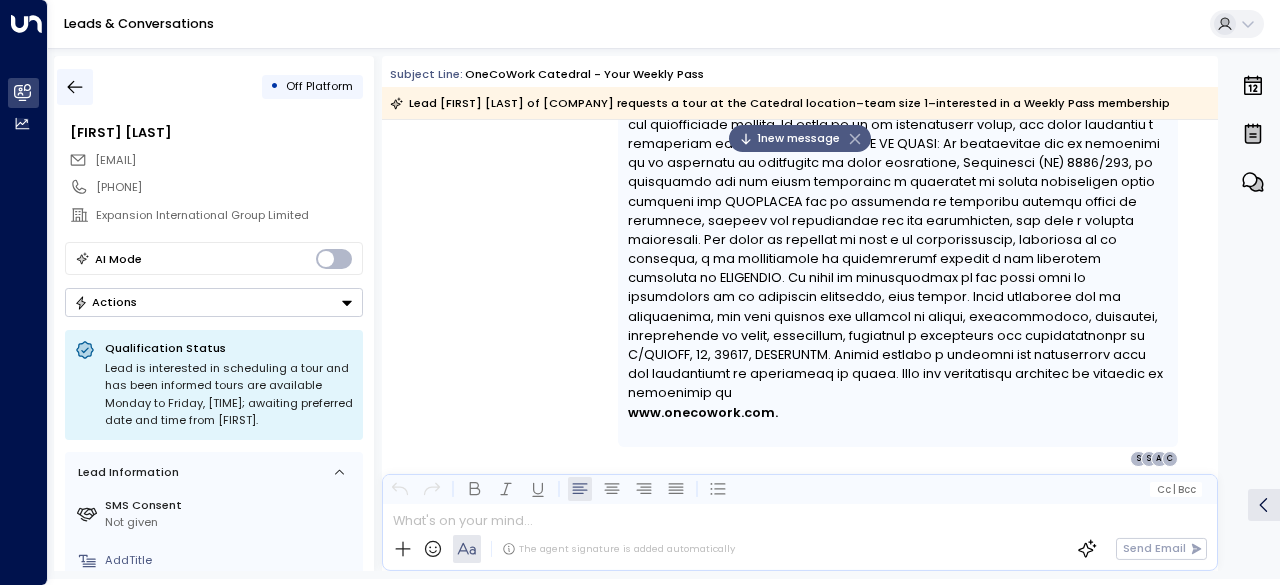 click 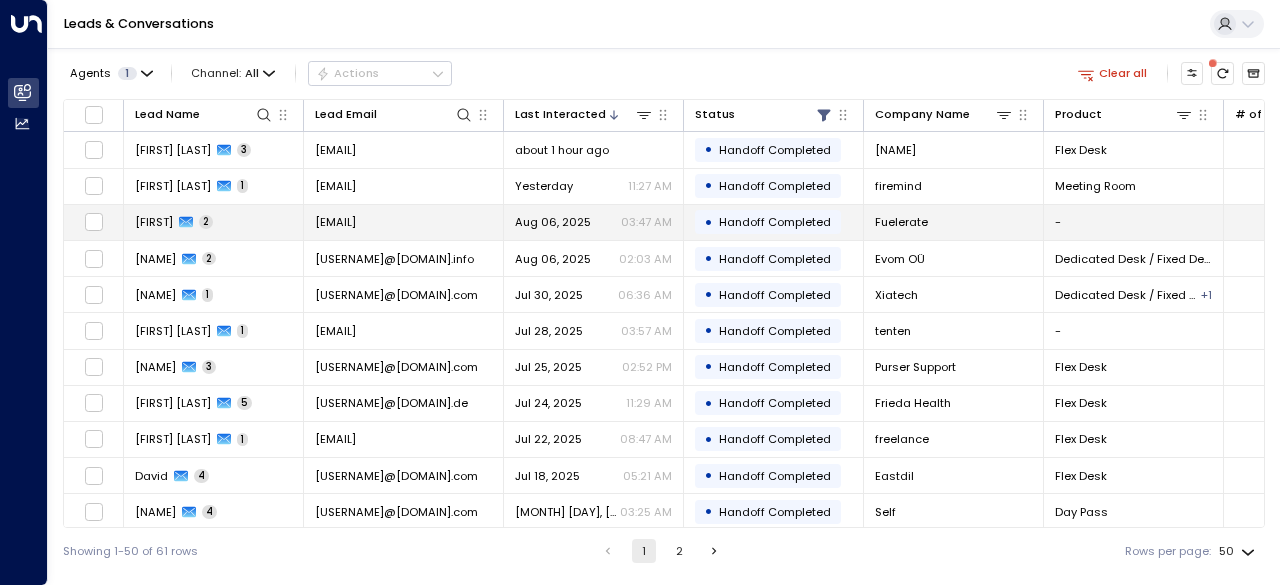 click on "[FIRST]" at bounding box center [154, 222] 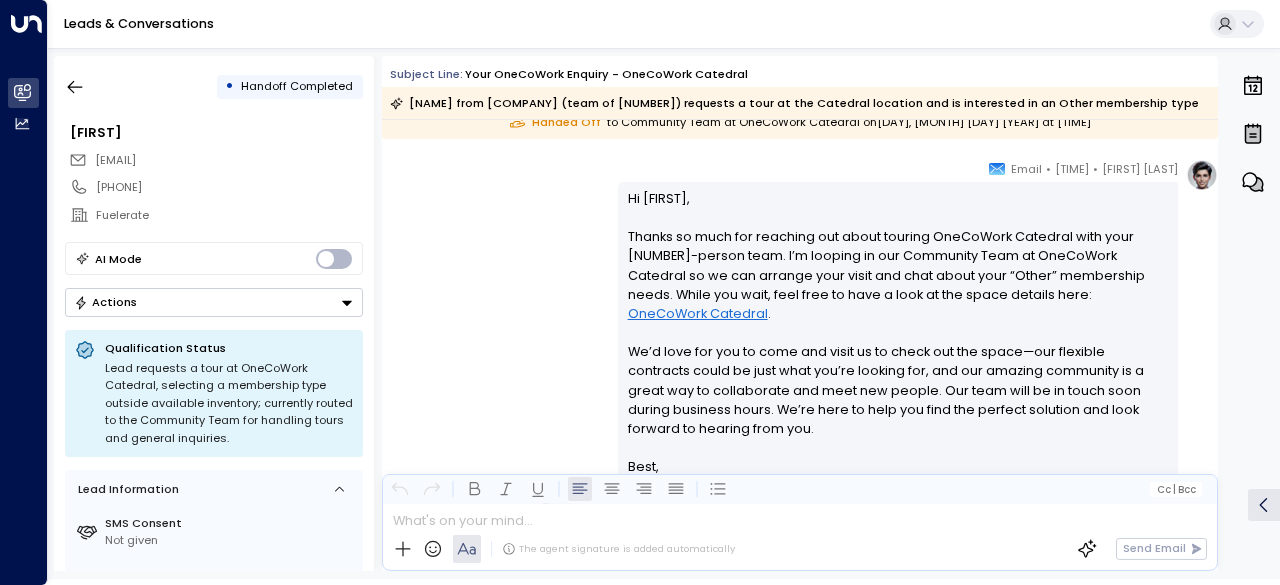 scroll, scrollTop: 0, scrollLeft: 0, axis: both 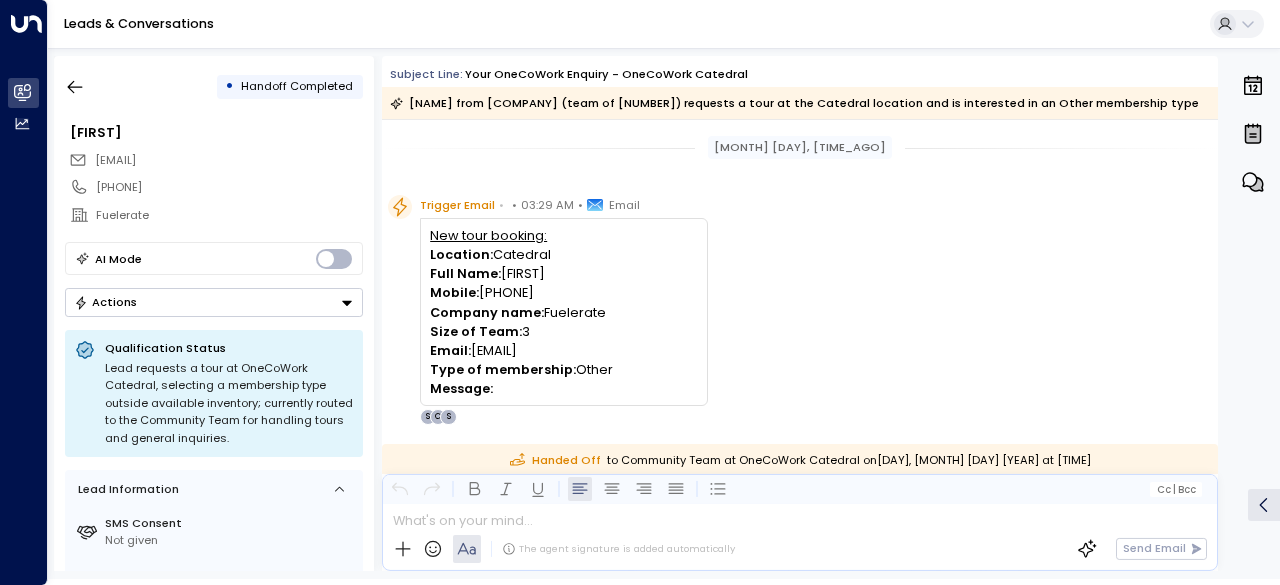 drag, startPoint x: 619, startPoint y: 350, endPoint x: 470, endPoint y: 357, distance: 149.16434 